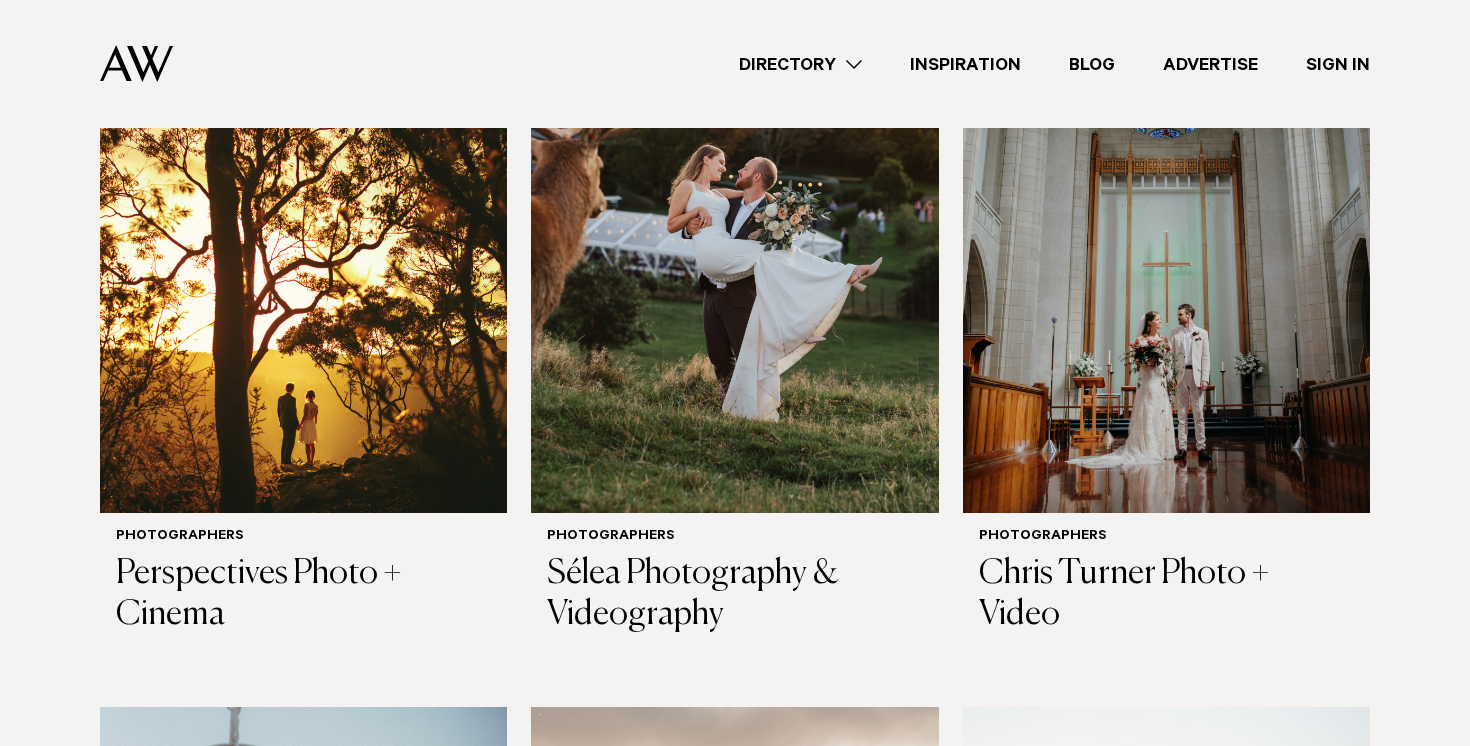 scroll, scrollTop: 0, scrollLeft: 0, axis: both 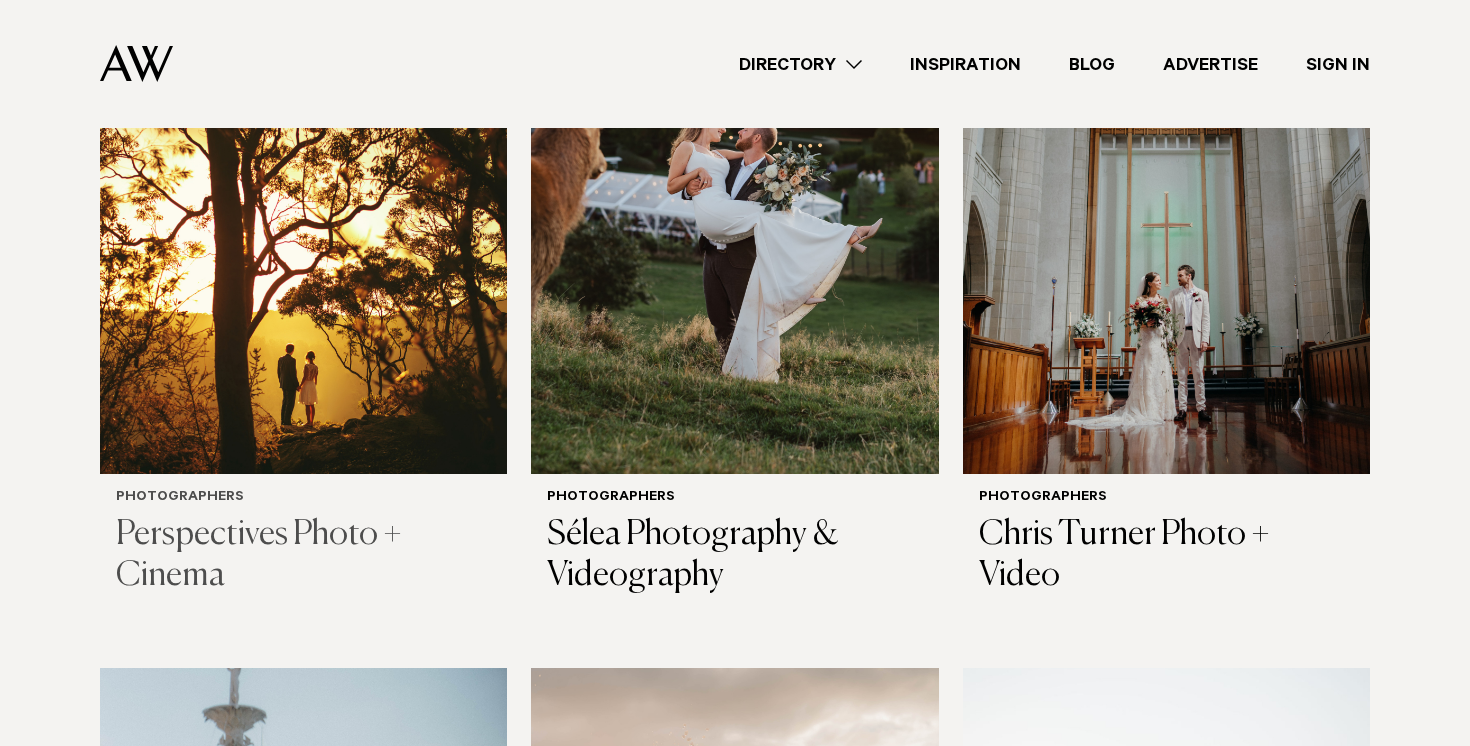 click on "Perspectives Photo + Cinema" at bounding box center (303, 556) 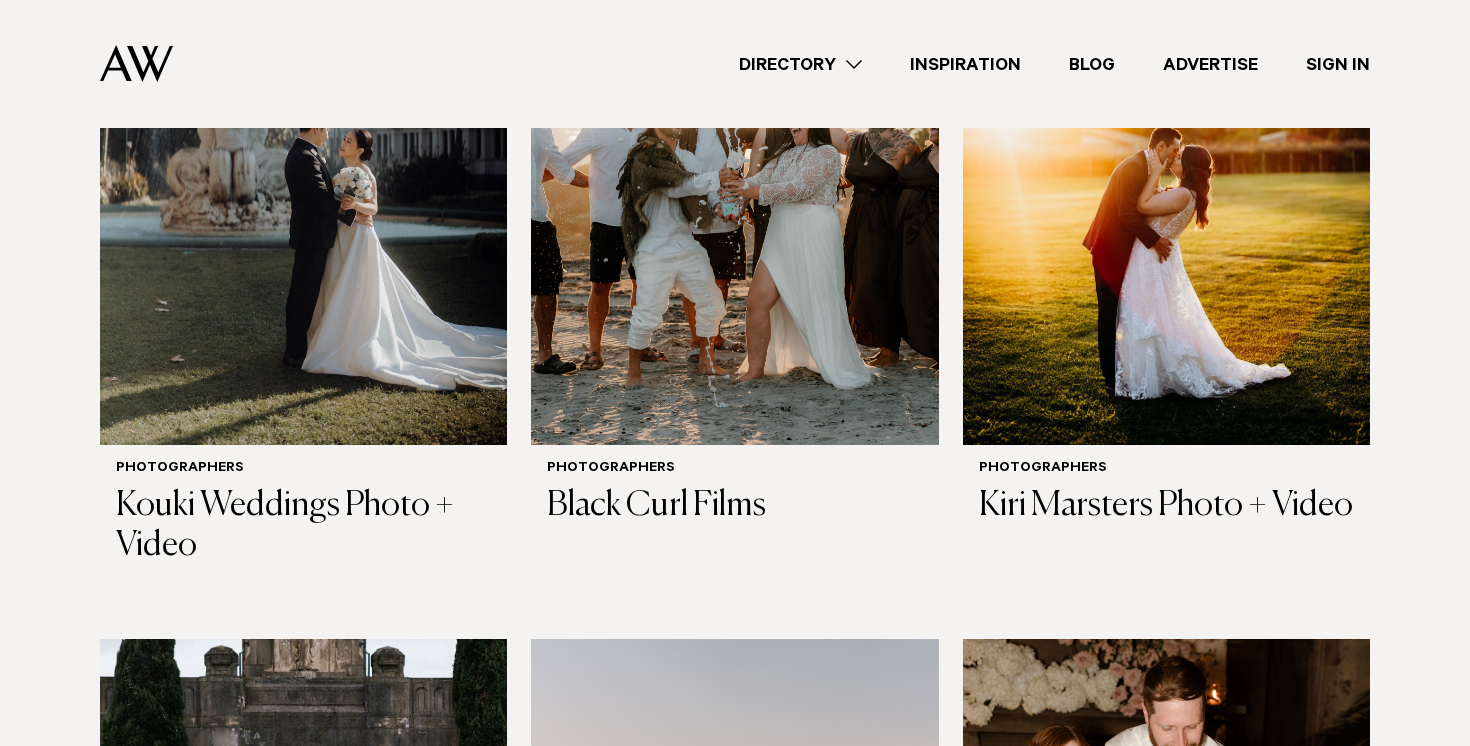 scroll, scrollTop: 1581, scrollLeft: 0, axis: vertical 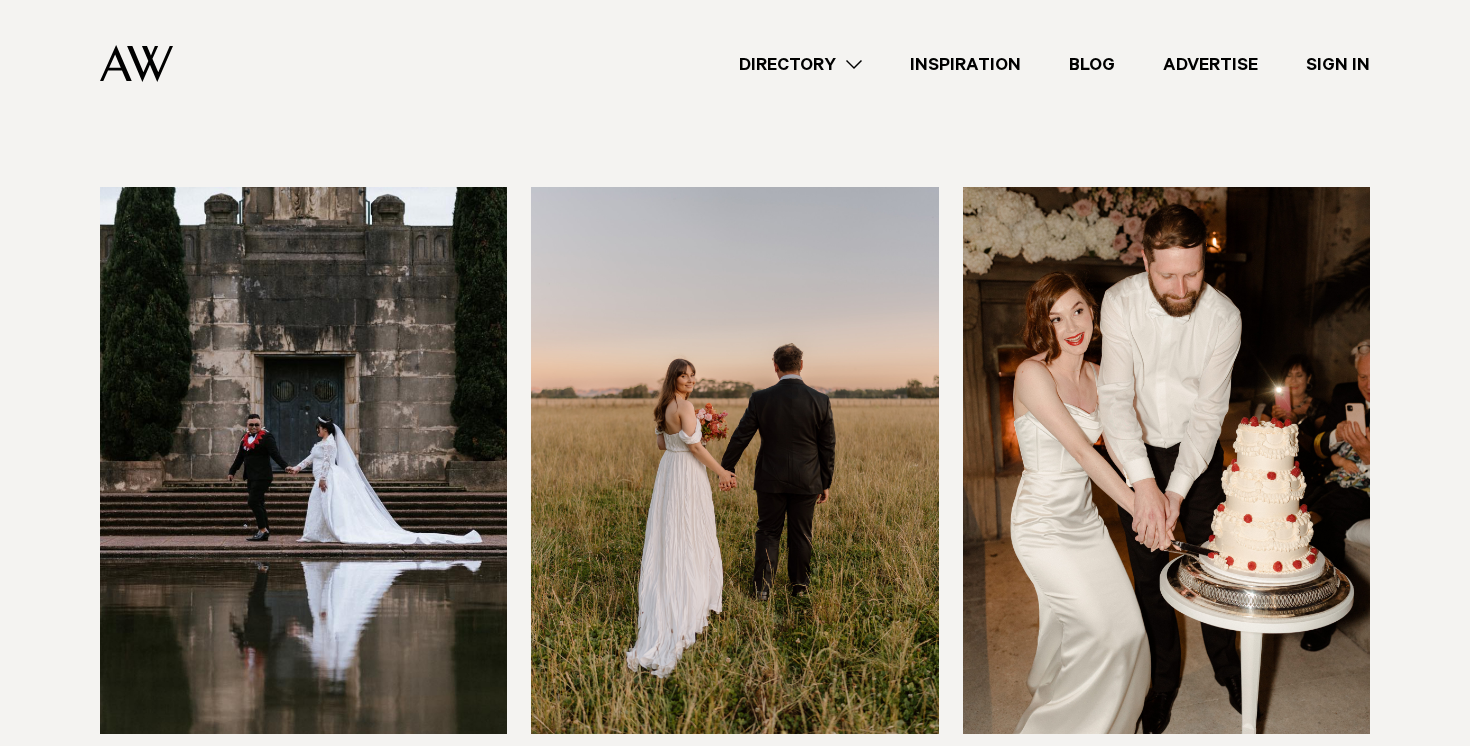 click on "Wedding Videographers in Auckland
Relive the greatest day ever with a wedding film for the ages. Whether you're leaning towards cinematic storytelling or a documentary-style approach, our curated list of the top wedding videographers in Auckland delivers. These New Zealand wedding film experts will craft a video that will stand the test of time and tell your love story for years to come.
Photographers
Perspectives Photo + Cinema
Photographers
Sélea Photography & Videography
Photographers" at bounding box center [735, 293] 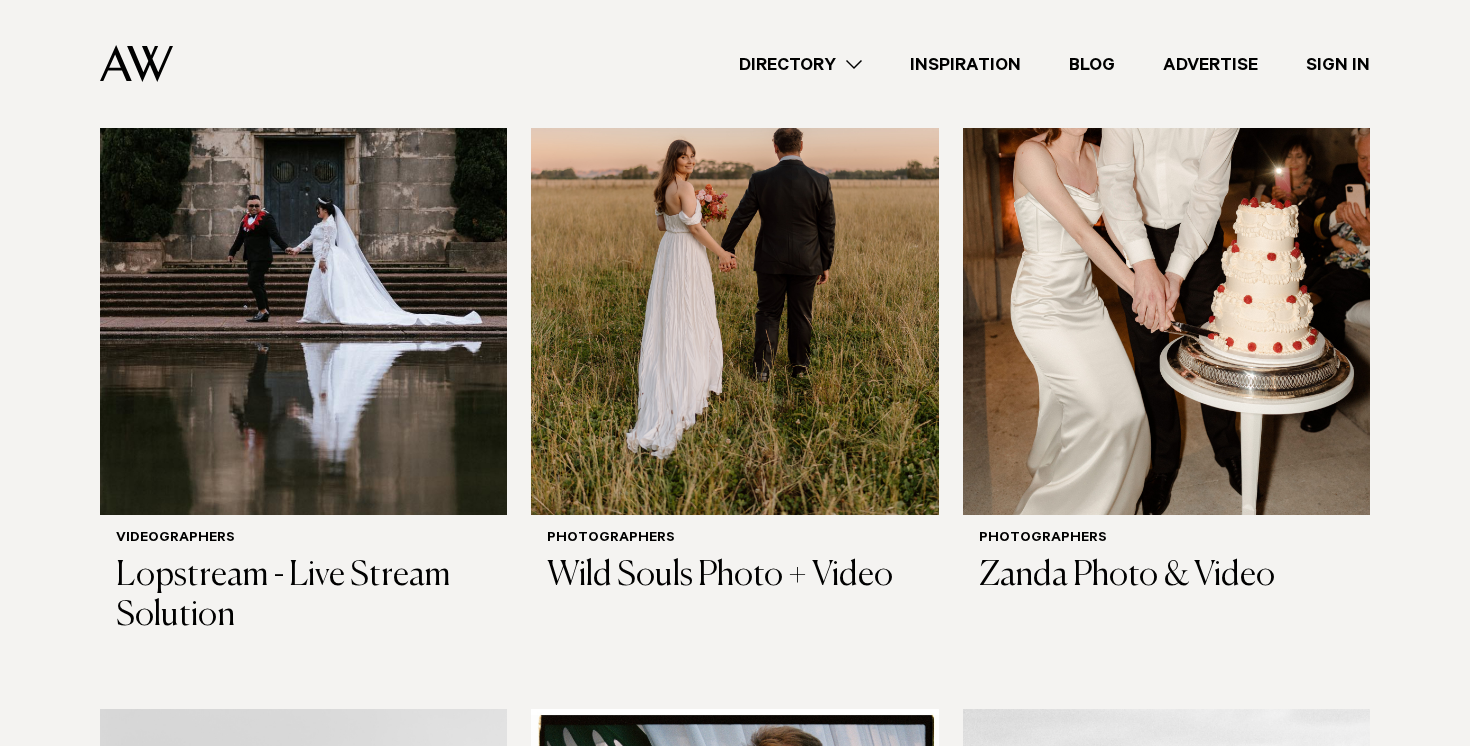 scroll, scrollTop: 2258, scrollLeft: 0, axis: vertical 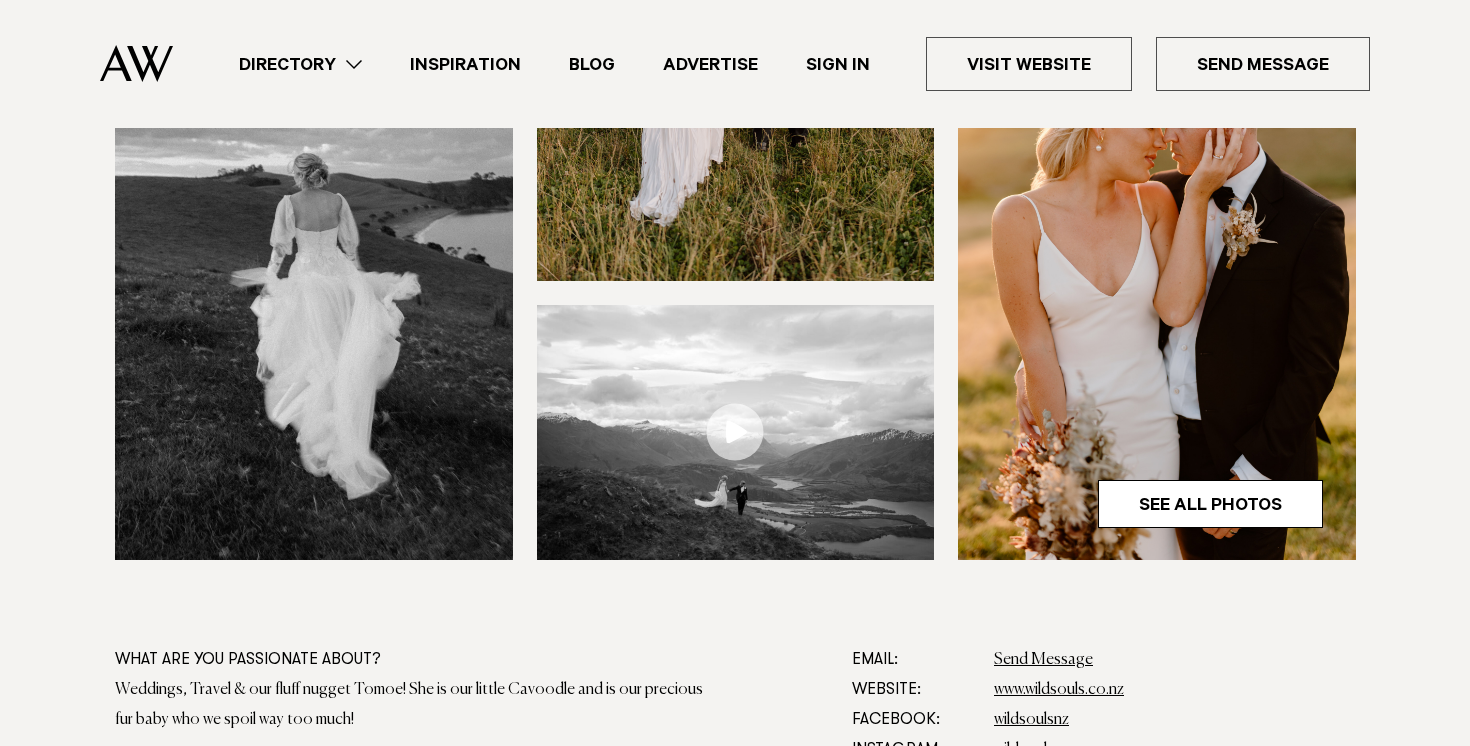click at bounding box center [736, 432] 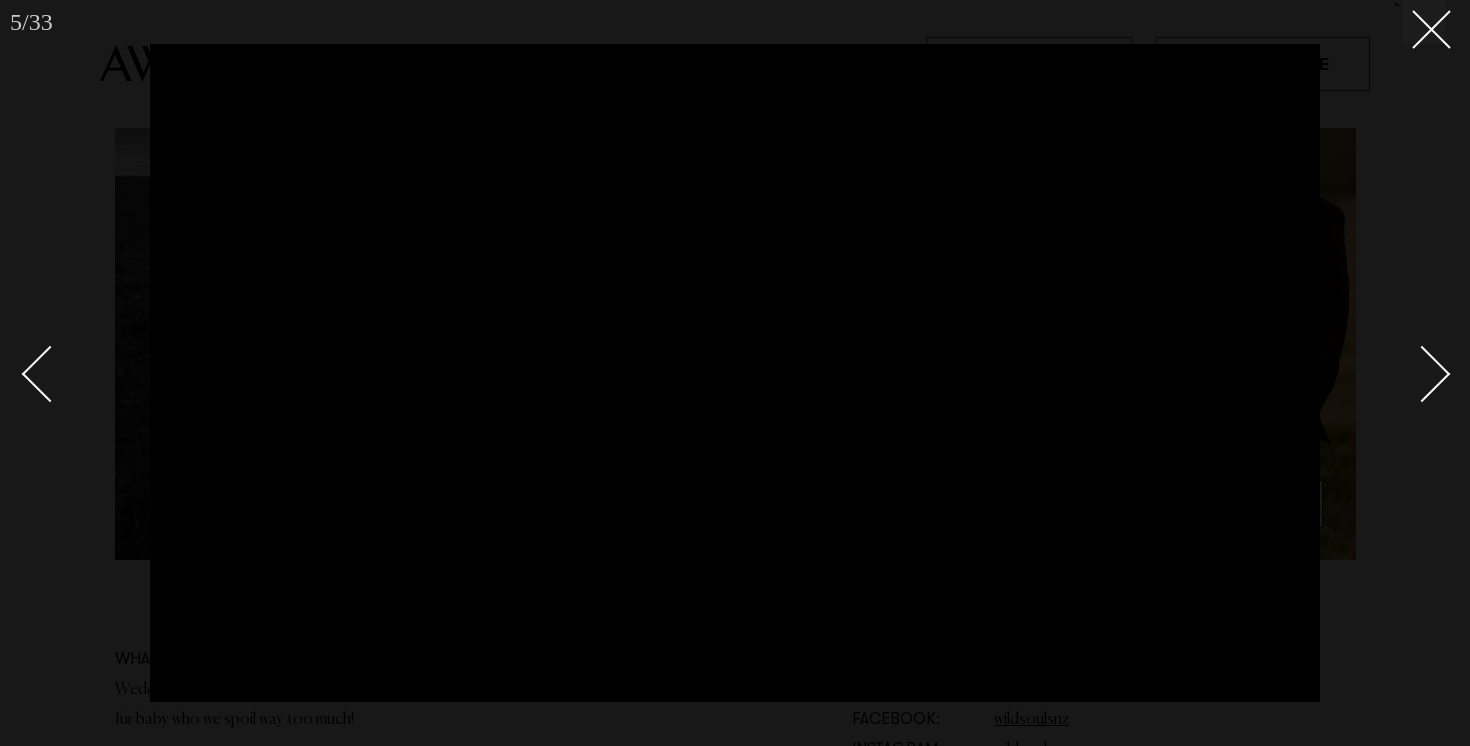click at bounding box center (735, 373) 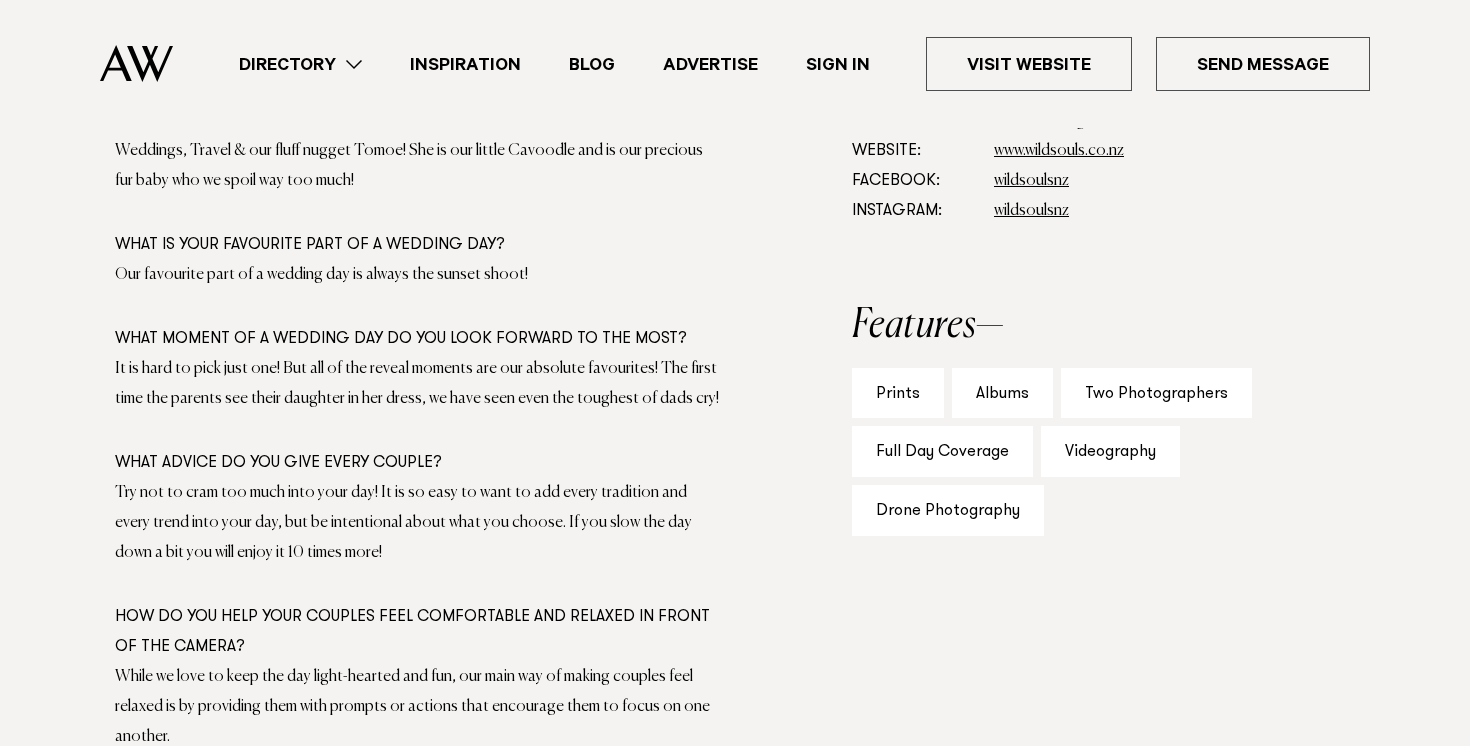 scroll, scrollTop: 1225, scrollLeft: 0, axis: vertical 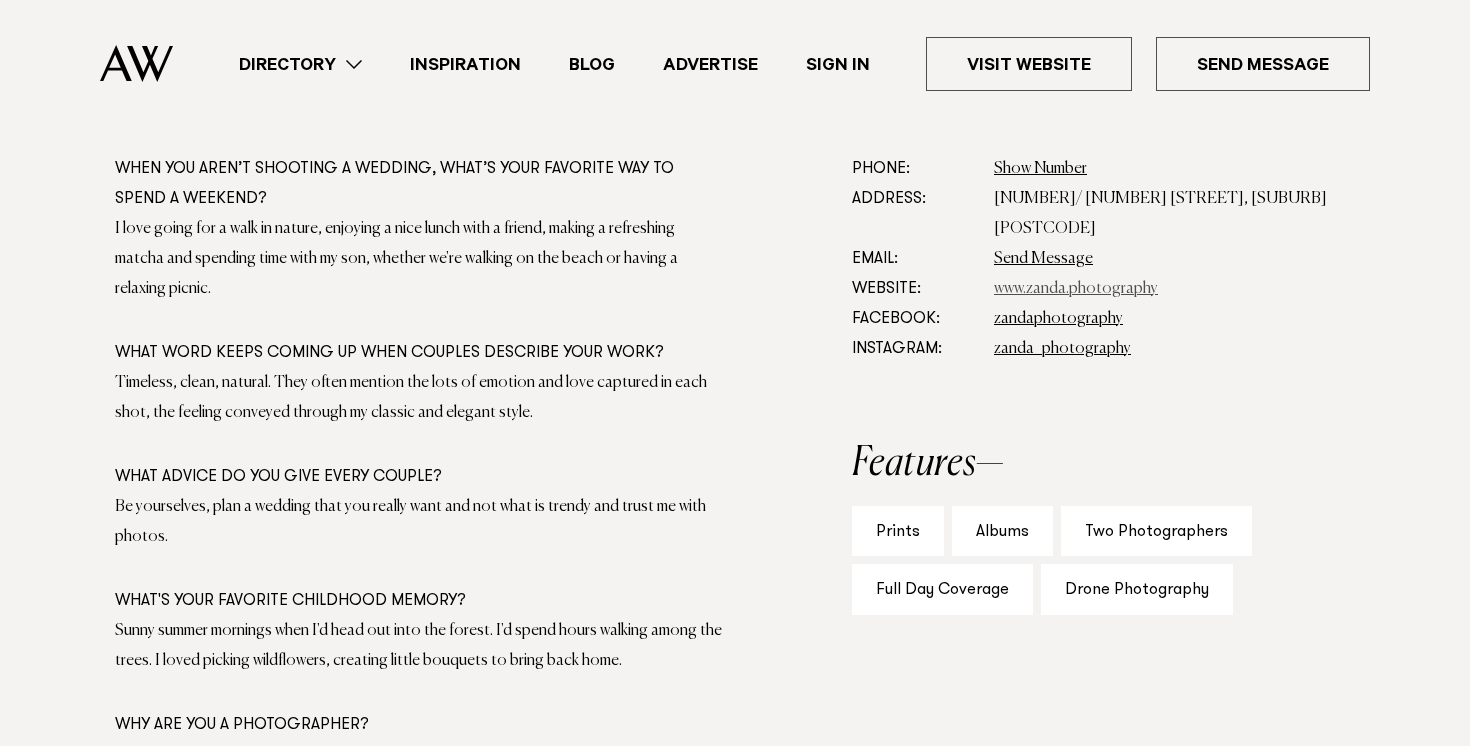 click on "www.zanda.photography" at bounding box center [1076, 289] 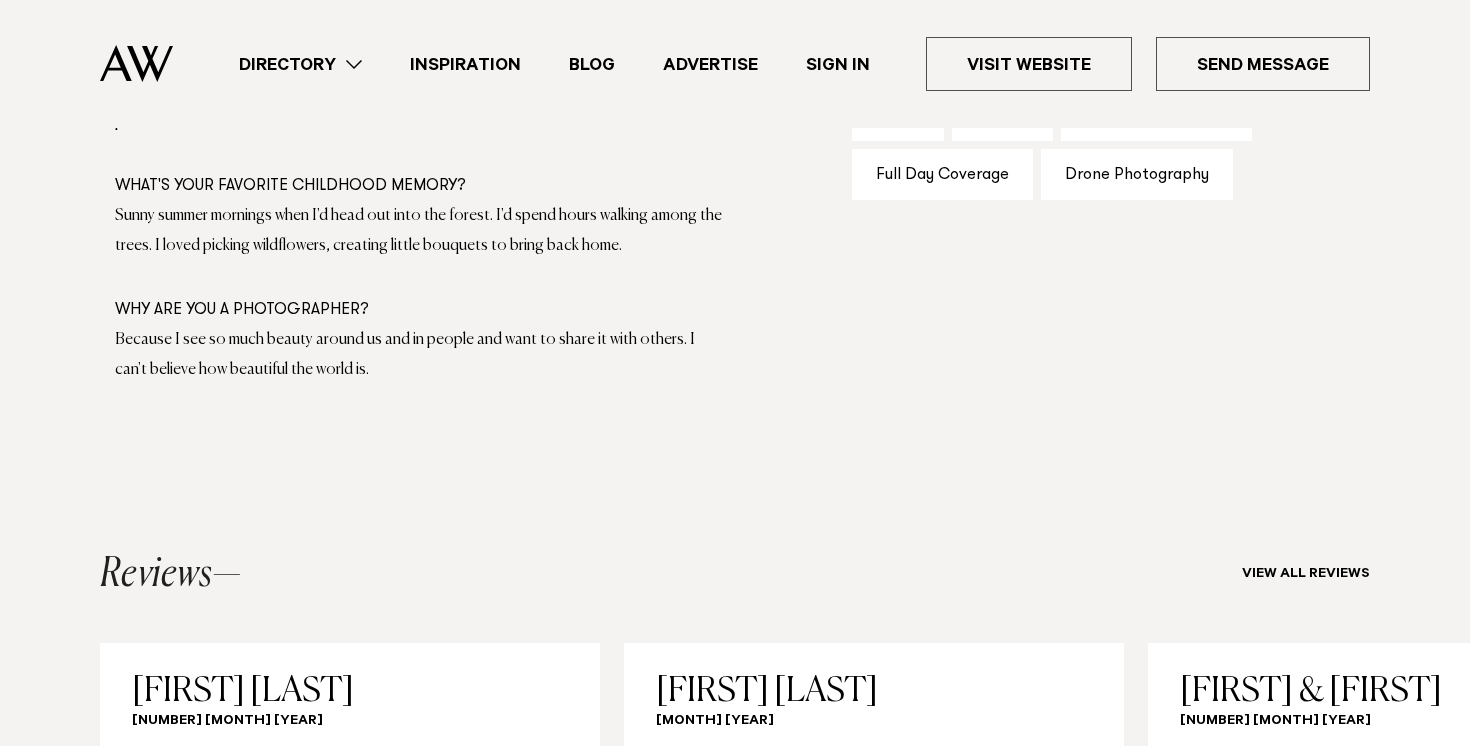 scroll, scrollTop: 1592, scrollLeft: 0, axis: vertical 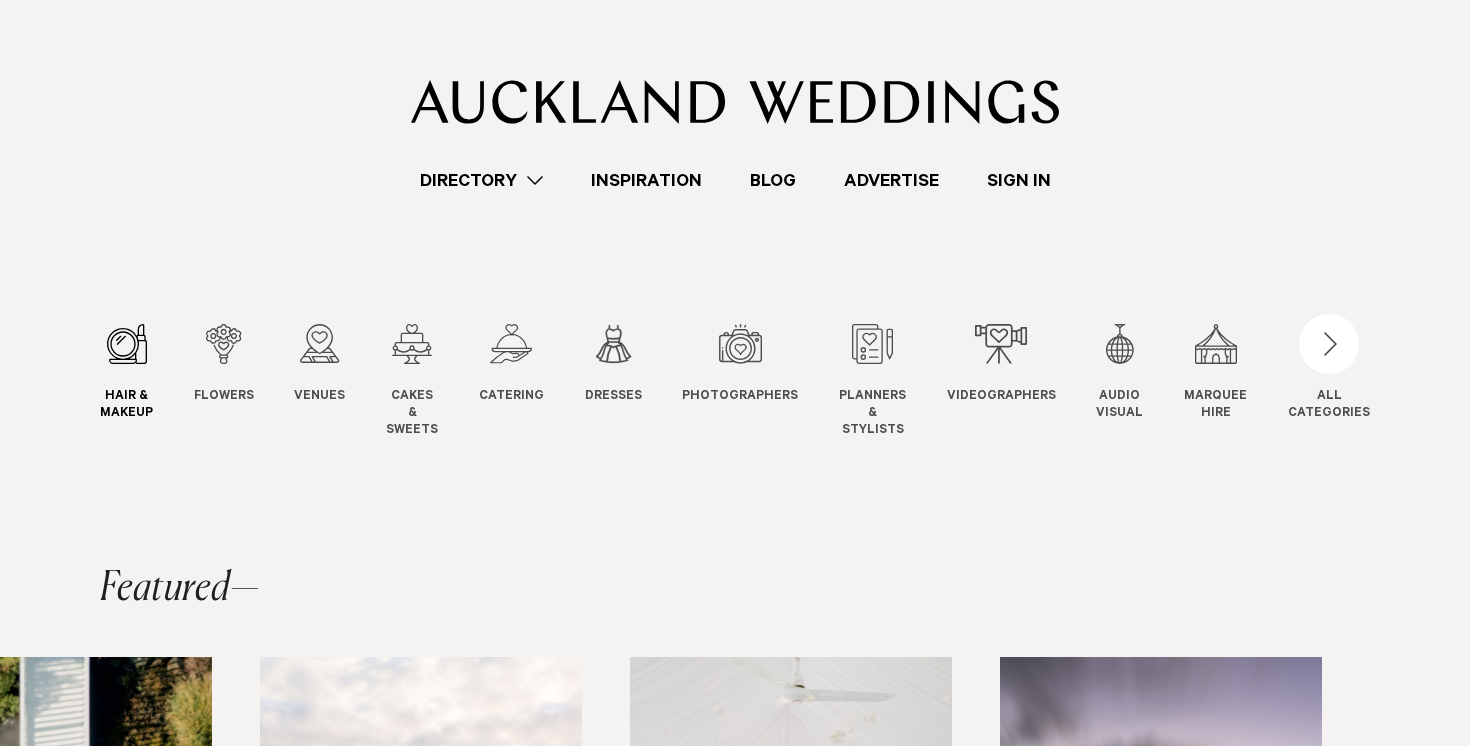 click at bounding box center (126, 344) 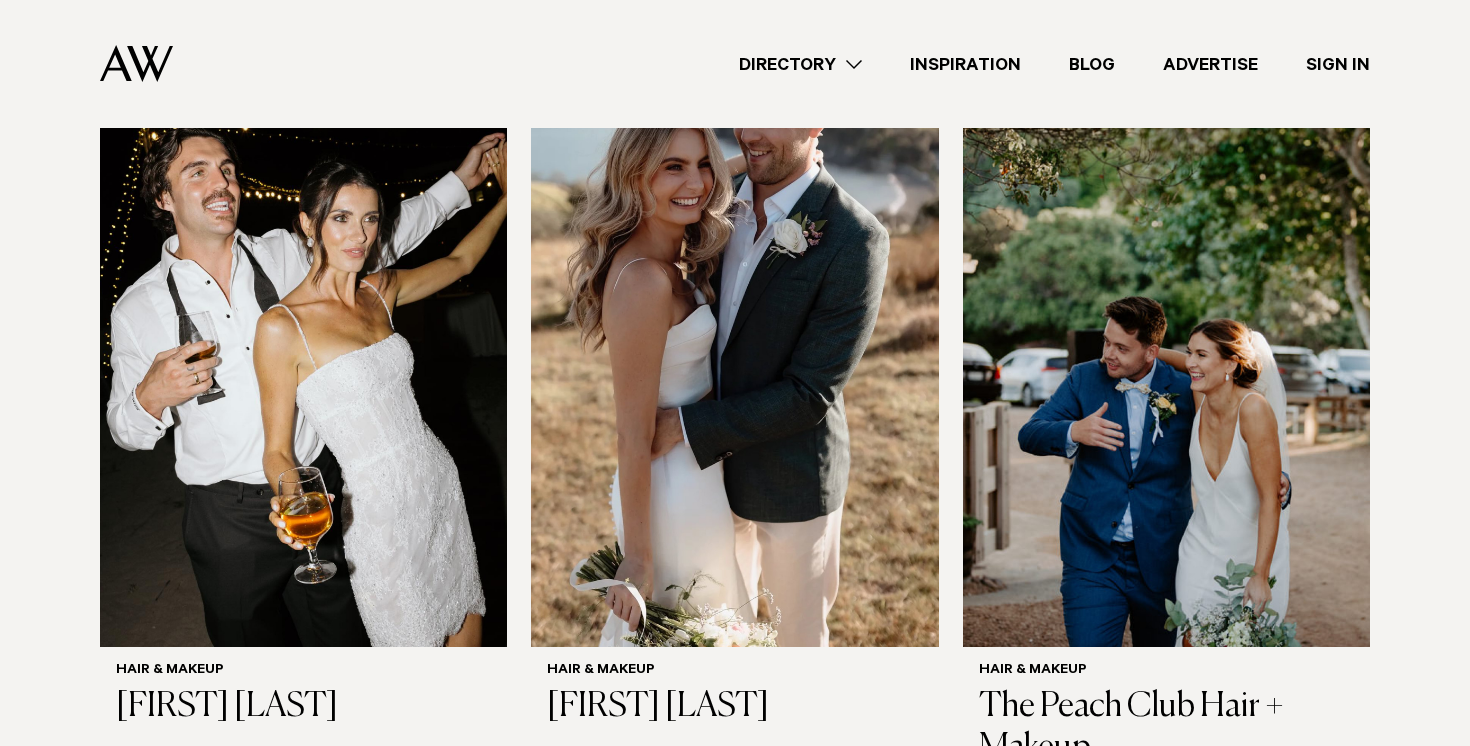 scroll, scrollTop: 1473, scrollLeft: 0, axis: vertical 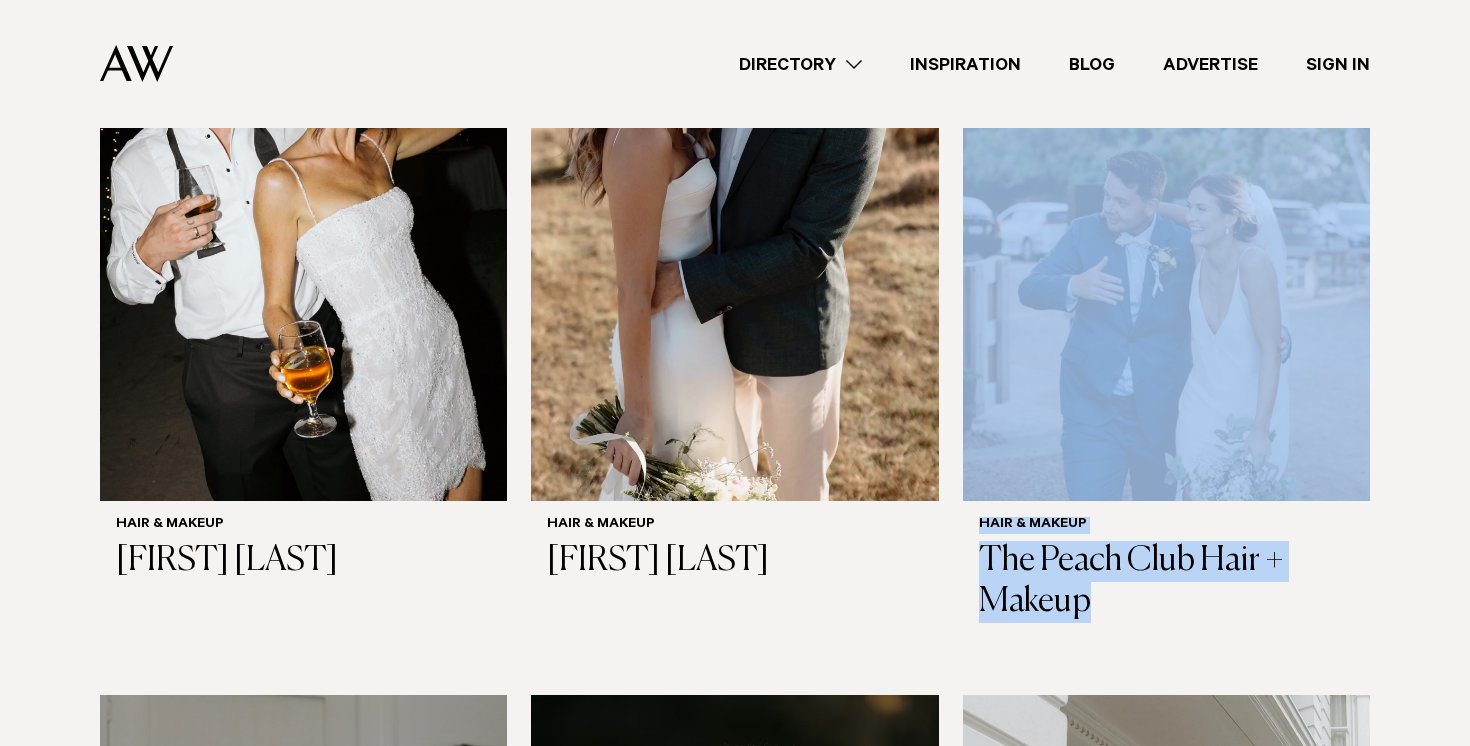 click on "Wedding Hair And Makeup Artists in Auckland
Looking and feeling your best on your wedding day starts with the right beauty team. Whether you're after a natural glow or full glam, our curated list of bridal makeup artists and wedding hairstylists makes it easy to build a team you trust.
Hair & Makeup
Silvia Pieva
Hair & Makeup
Rochelle Noble Hair & Makeup
Dresses
Jenny Bridal" at bounding box center [735, 1457] 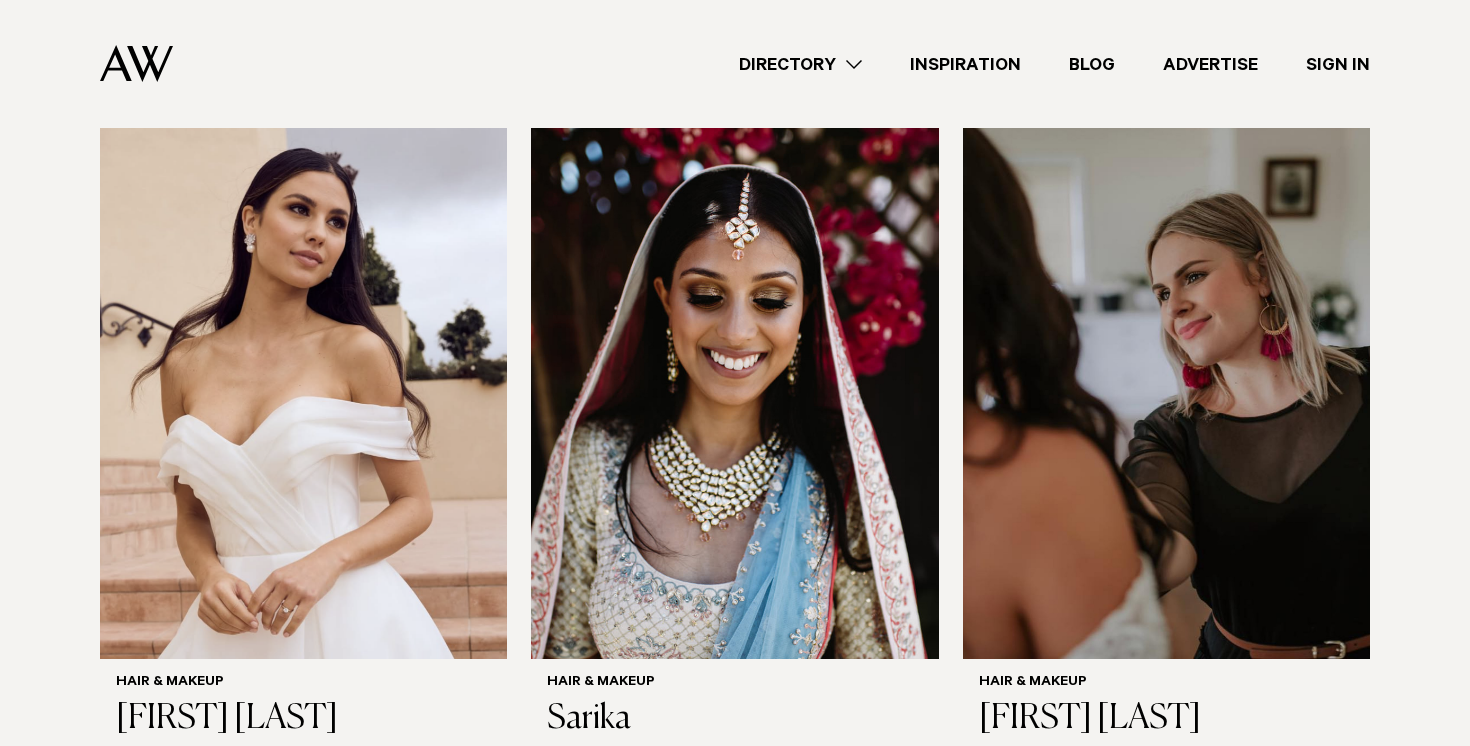 scroll, scrollTop: 2880, scrollLeft: 0, axis: vertical 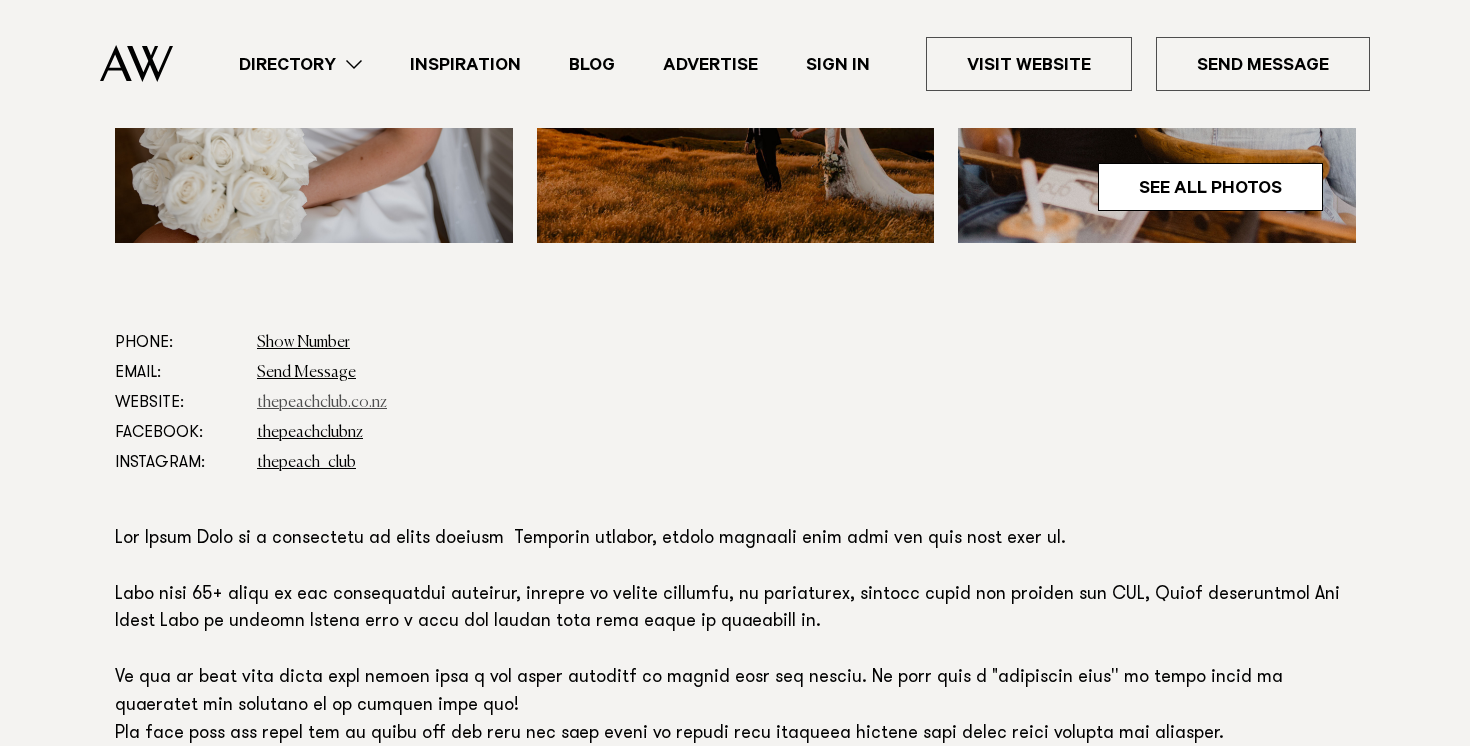 click on "thepeachclub.co.nz" at bounding box center (322, 403) 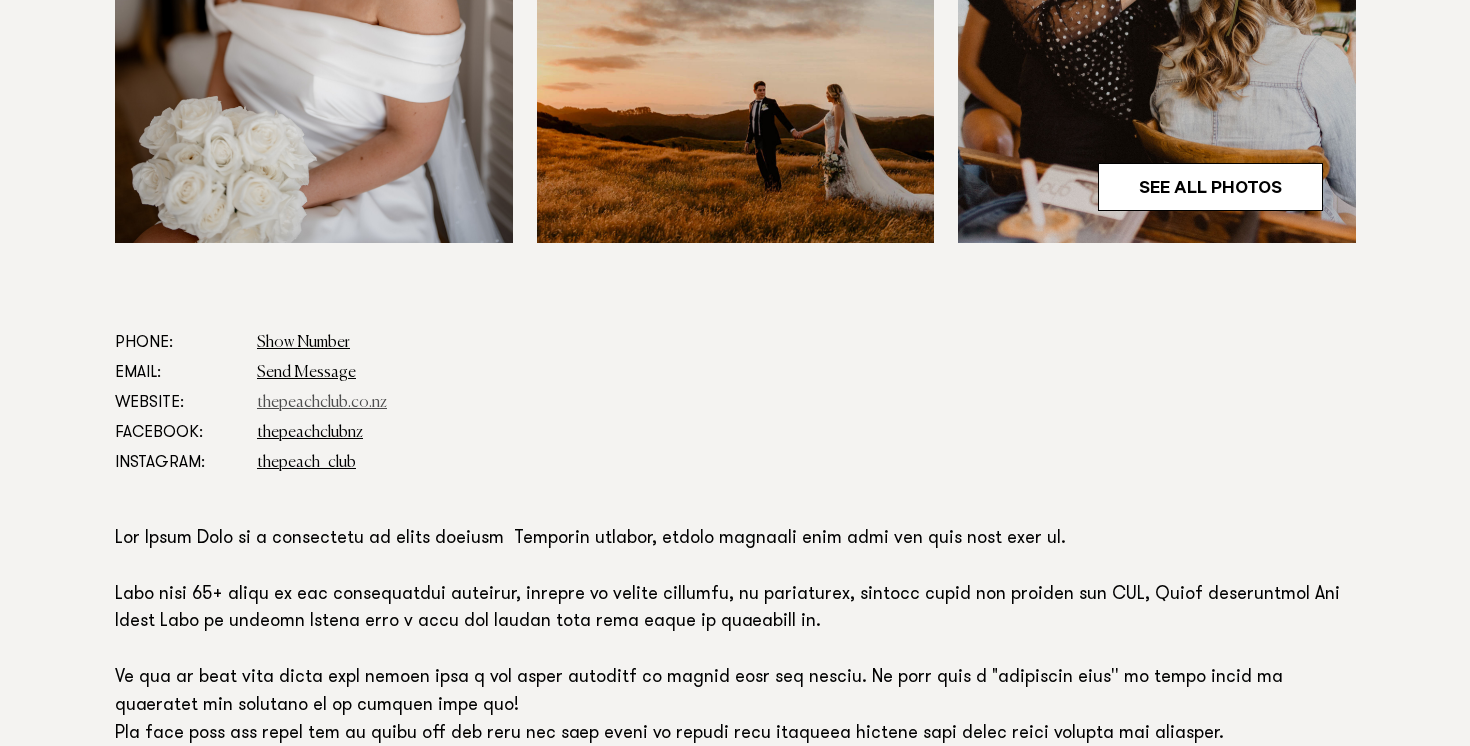 scroll, scrollTop: 926, scrollLeft: 0, axis: vertical 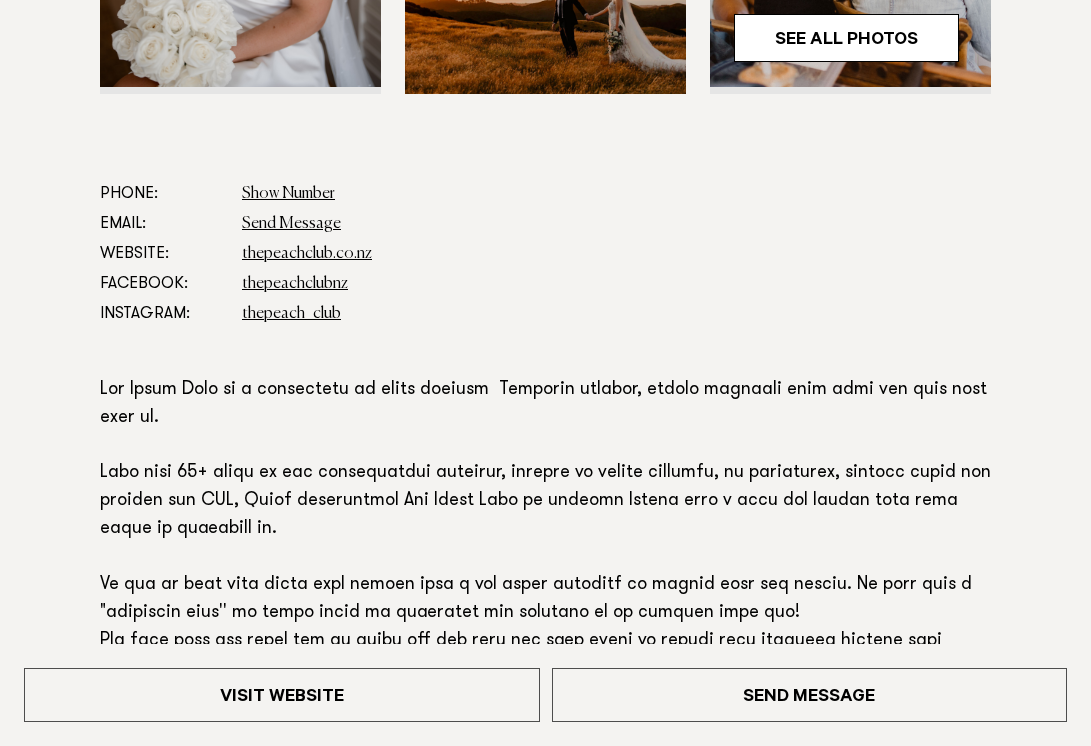 click on "Phone:
Show Number
0224292044
Email:
Send Message
Website:
thepeachclub.co.nz
Facebook:
thepeachclubnz
Instagram:
thepeach_club
Read more" at bounding box center [545, 599] 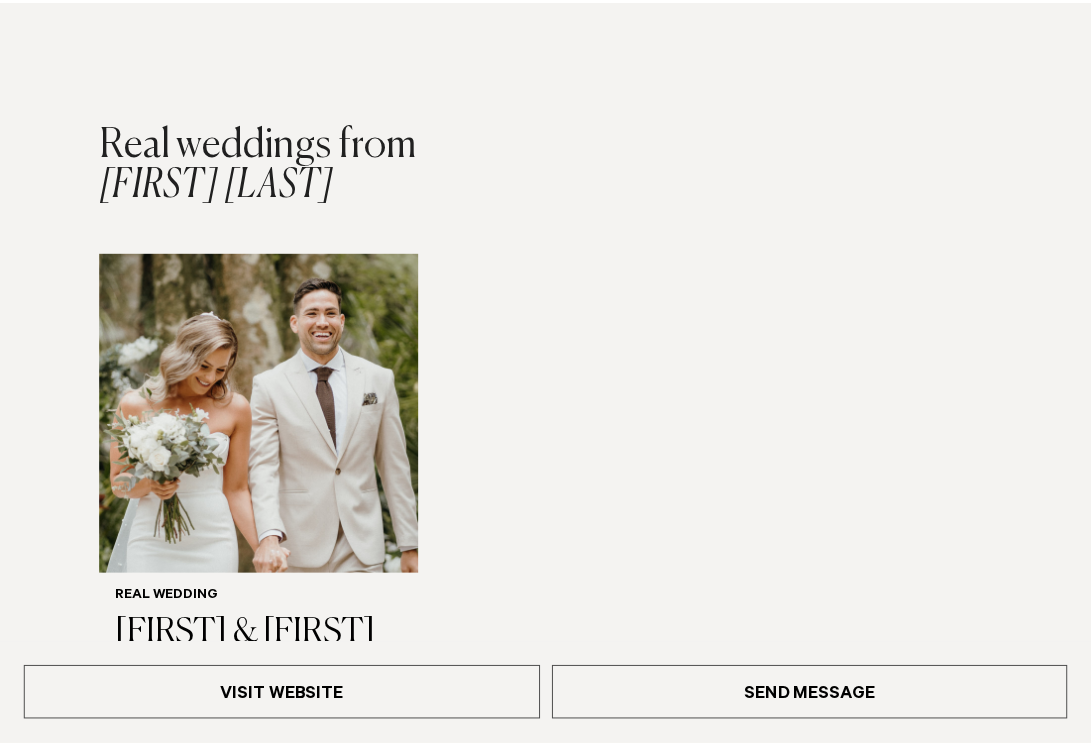 scroll, scrollTop: 1440, scrollLeft: 0, axis: vertical 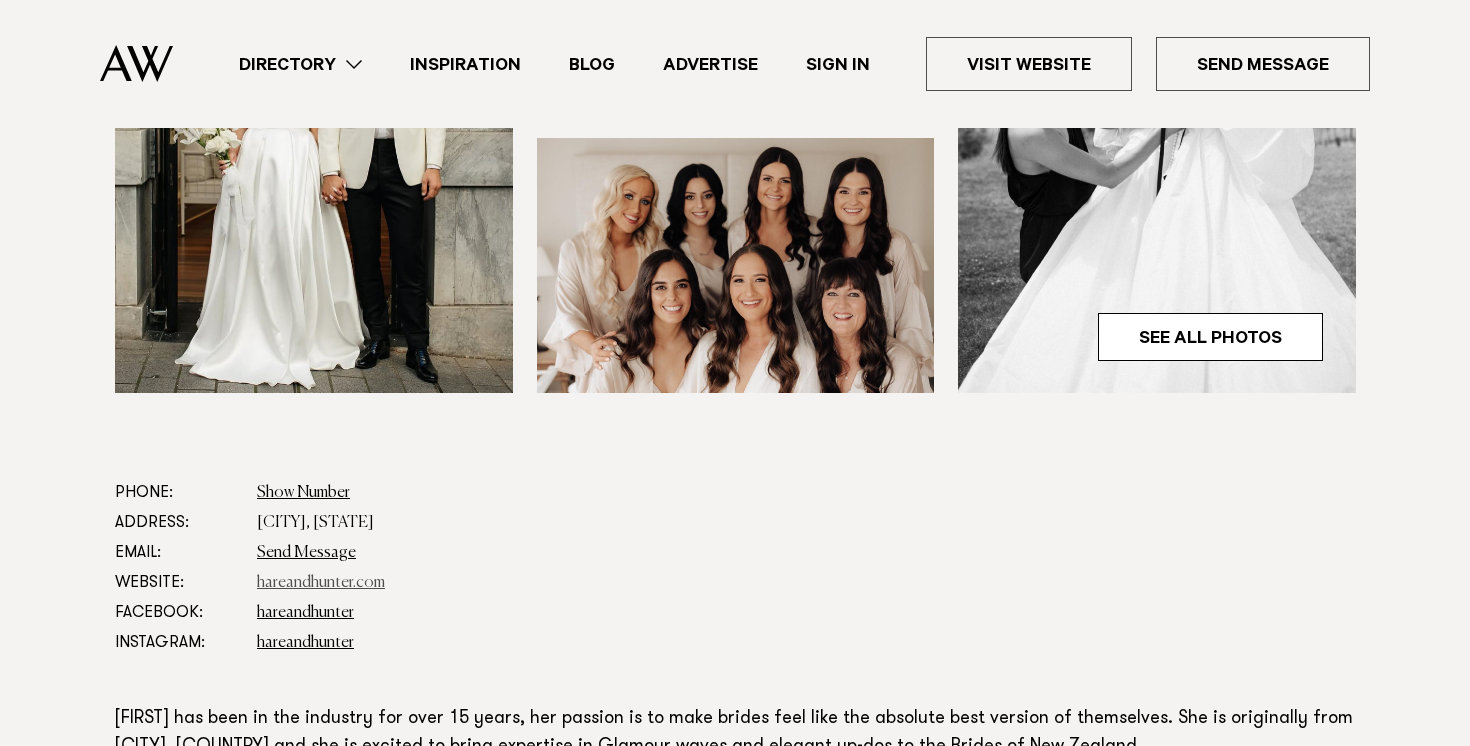 click on "hareandhunter.com" at bounding box center [321, 583] 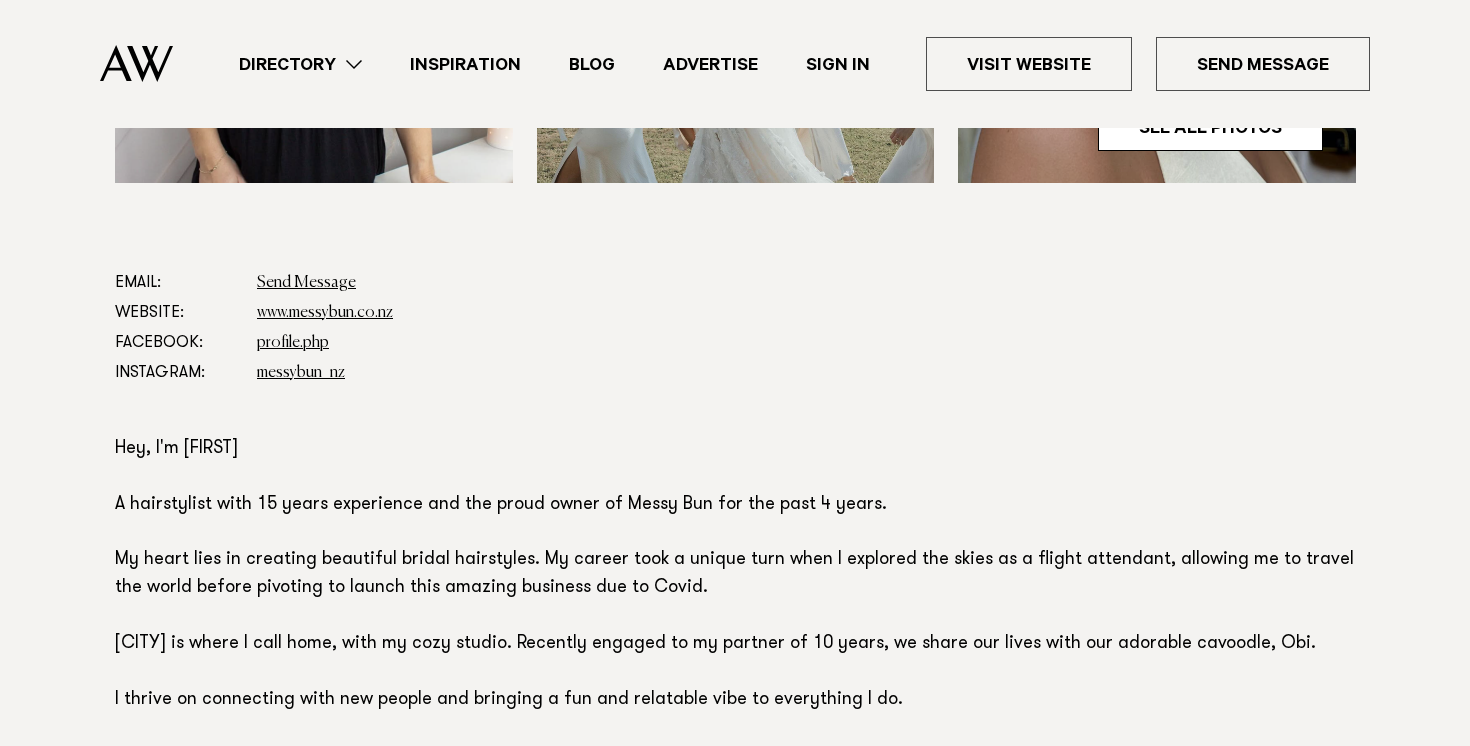 scroll, scrollTop: 1009, scrollLeft: 0, axis: vertical 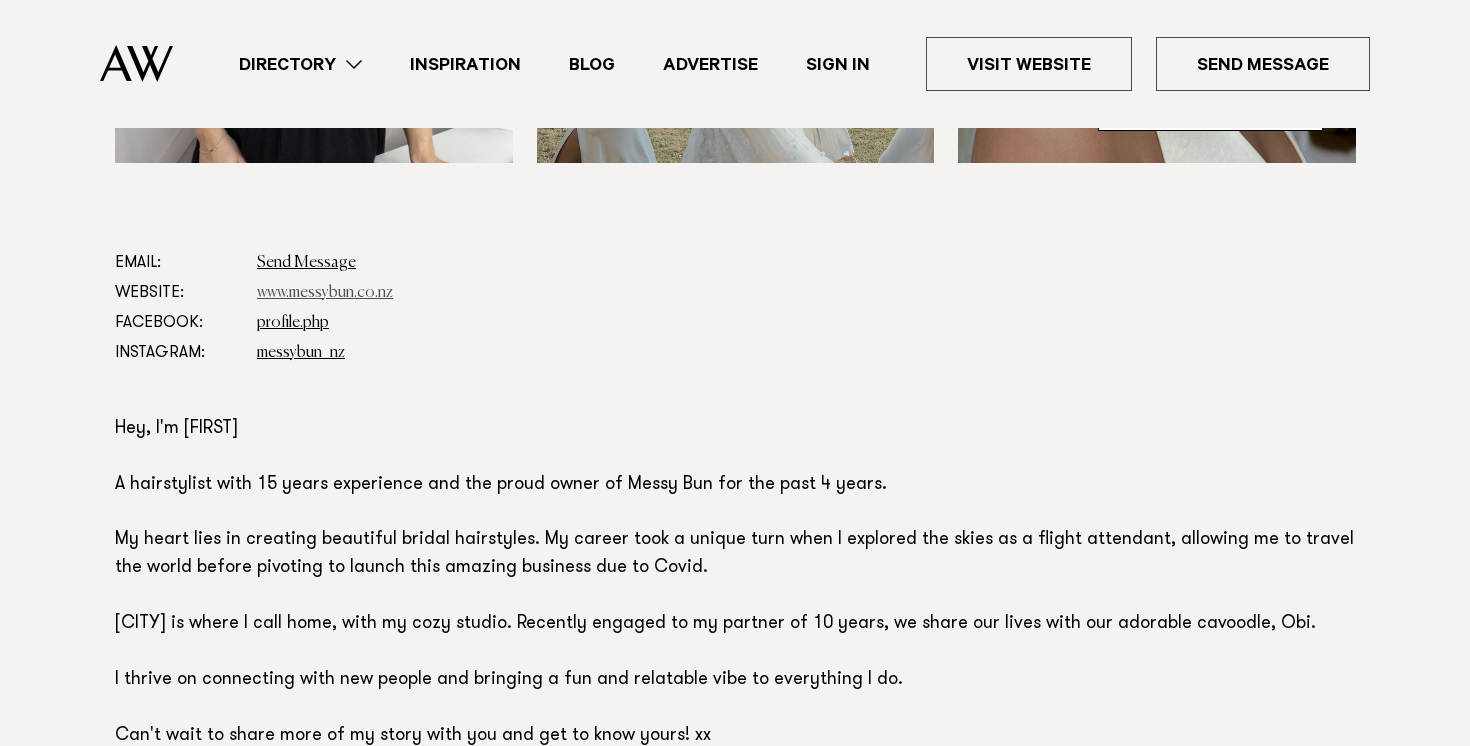 click on "www.messybun.co.nz" at bounding box center [325, 293] 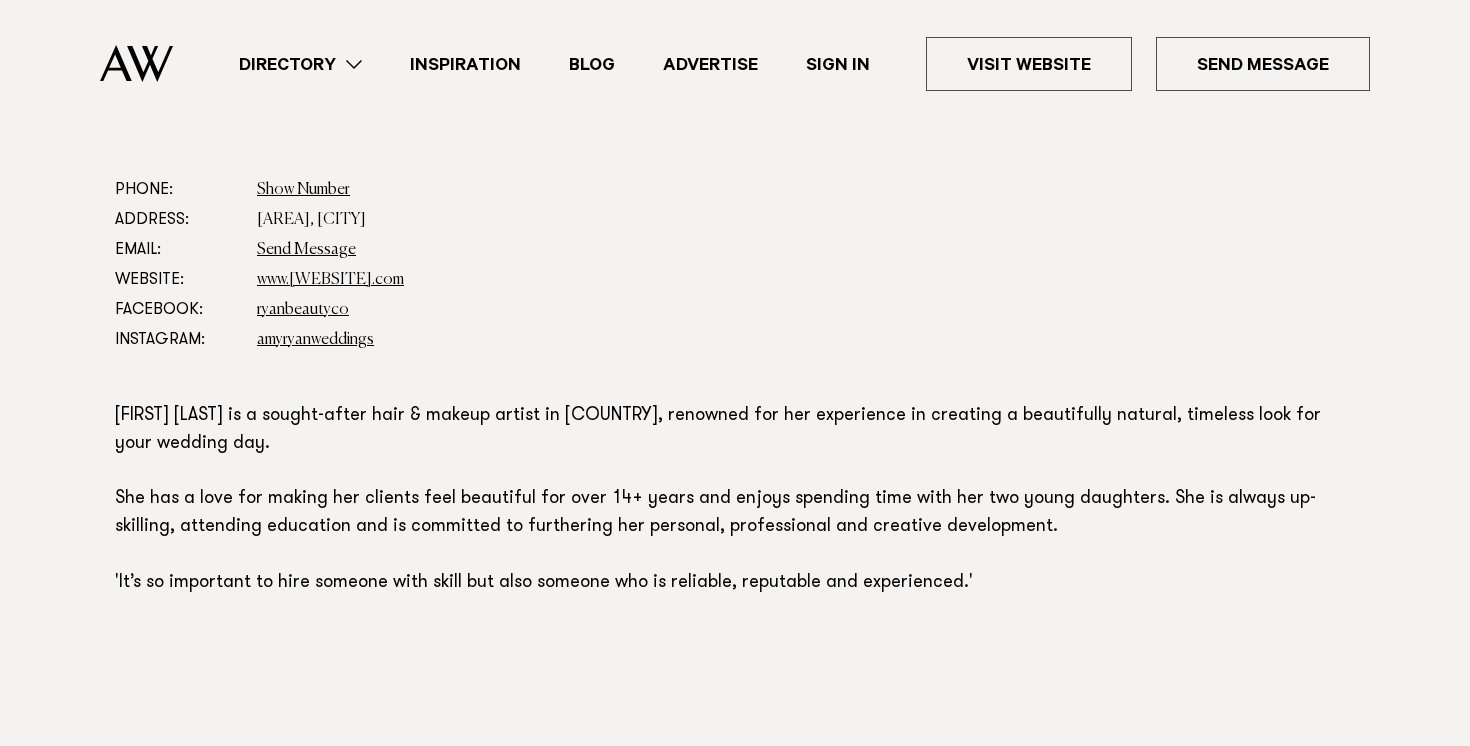 scroll, scrollTop: 1084, scrollLeft: 0, axis: vertical 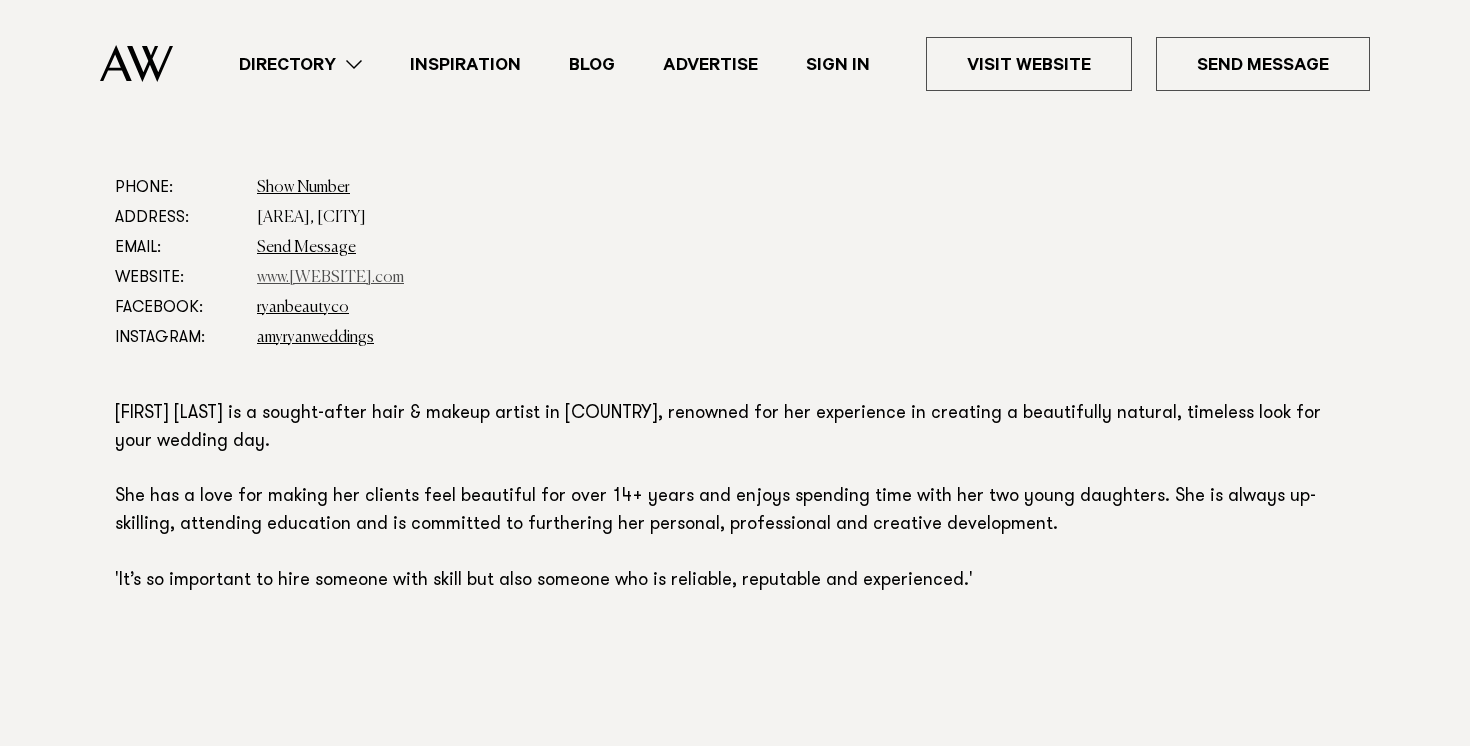 click on "www.amyryanweddings.com" at bounding box center (330, 278) 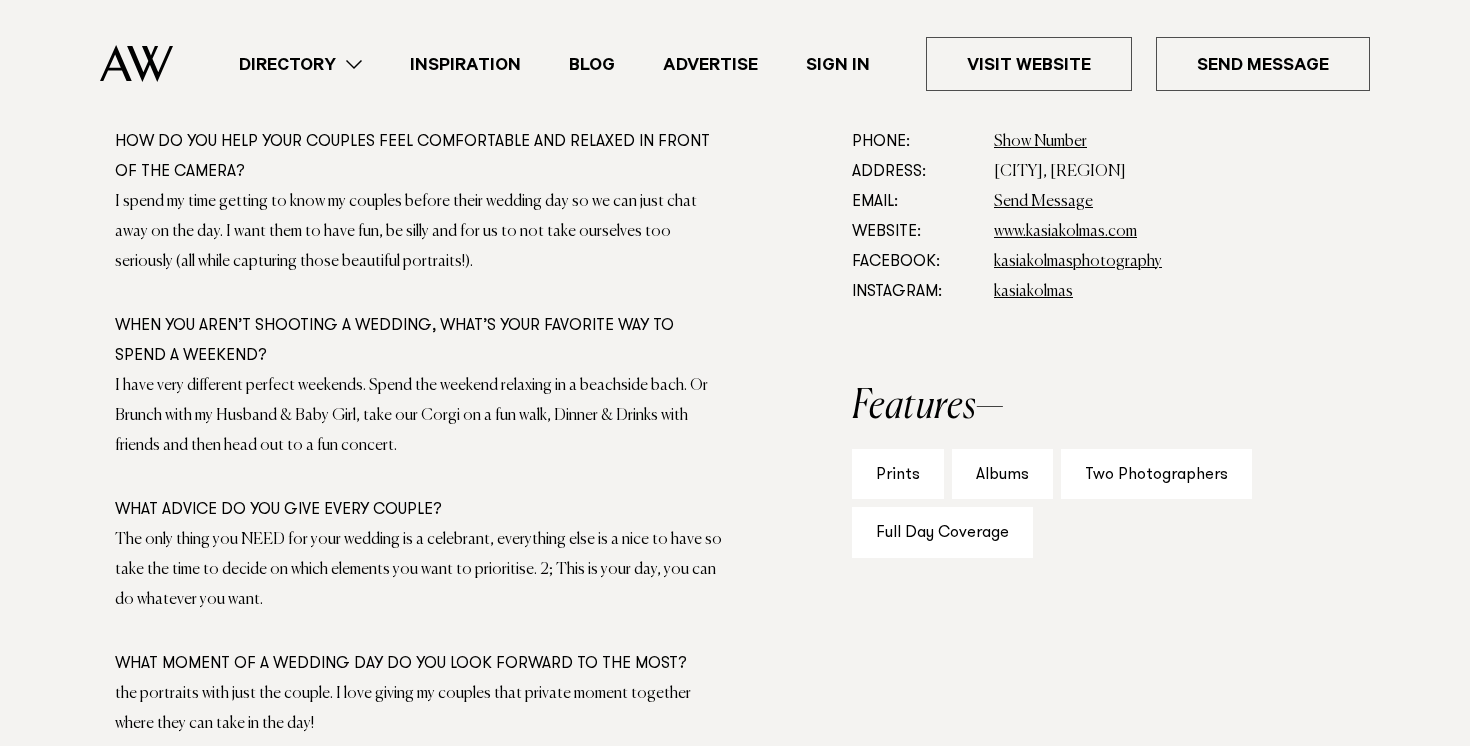 scroll, scrollTop: 1206, scrollLeft: 0, axis: vertical 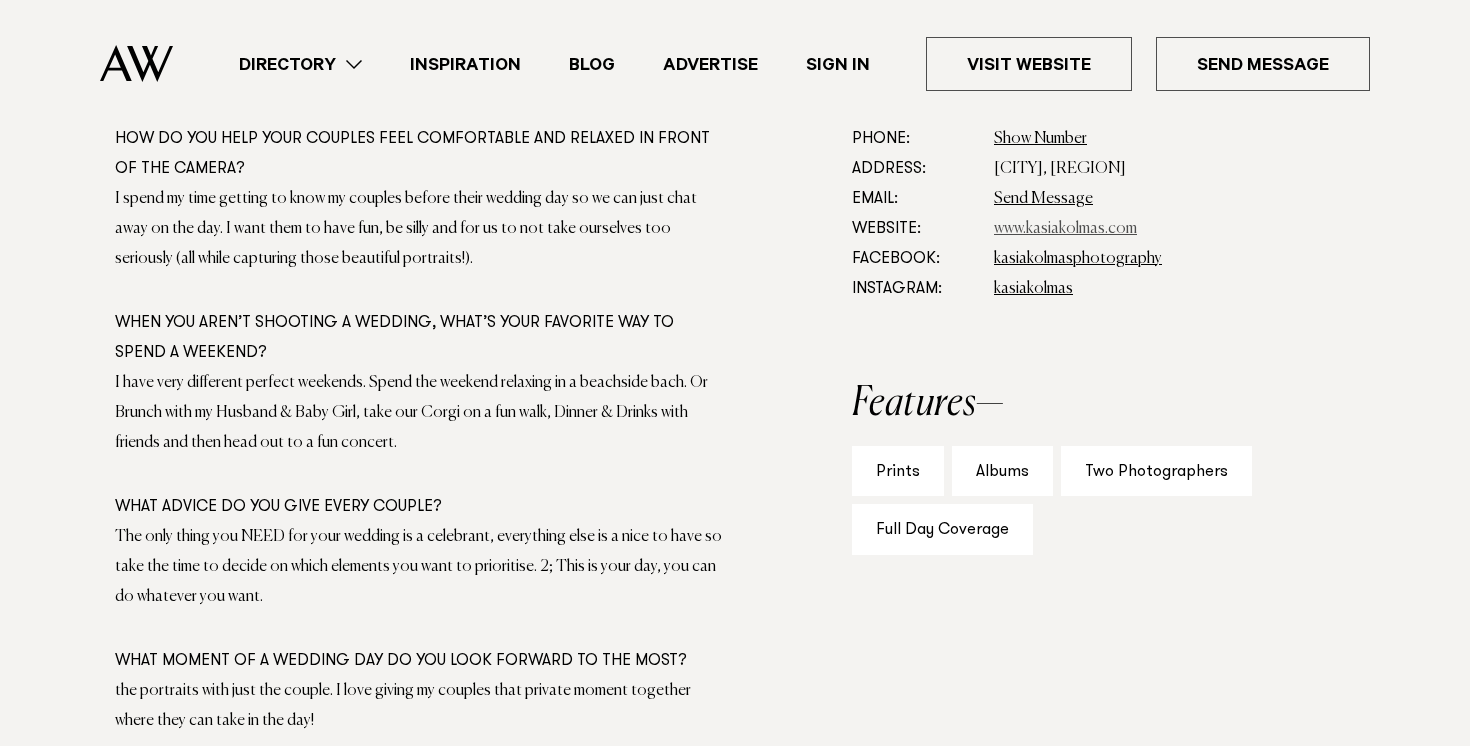 click on "www.kasiakolmas.com" at bounding box center (1065, 229) 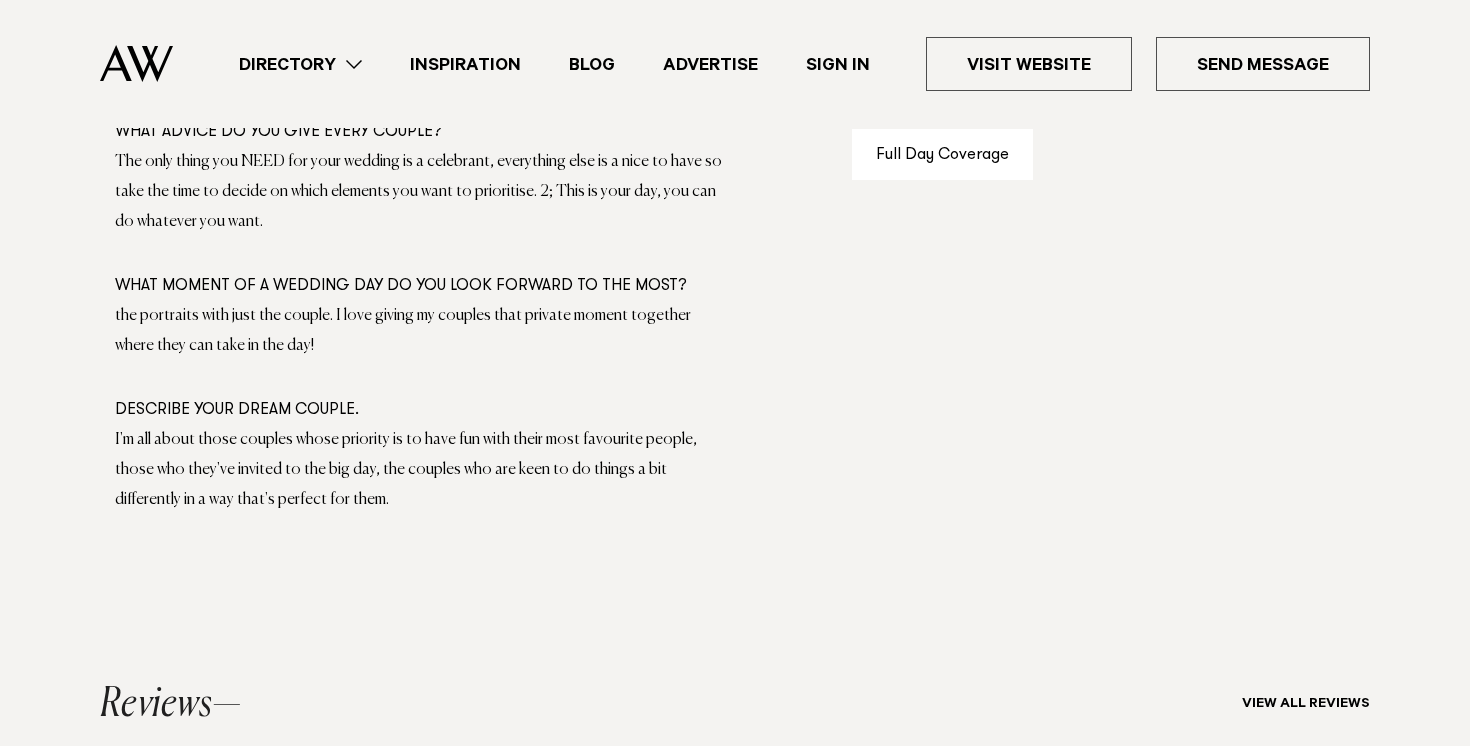 scroll, scrollTop: 1587, scrollLeft: 0, axis: vertical 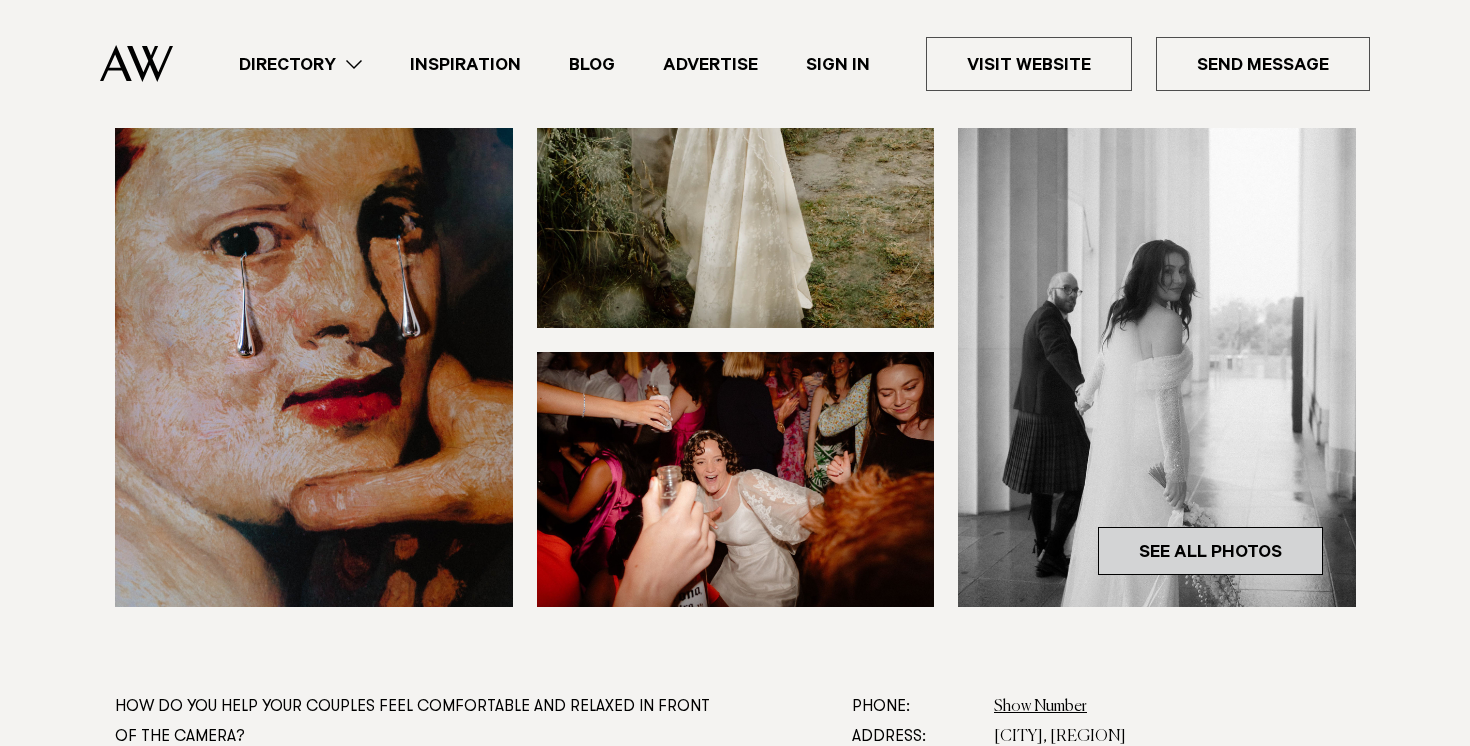 click on "See All Photos" at bounding box center (1210, 551) 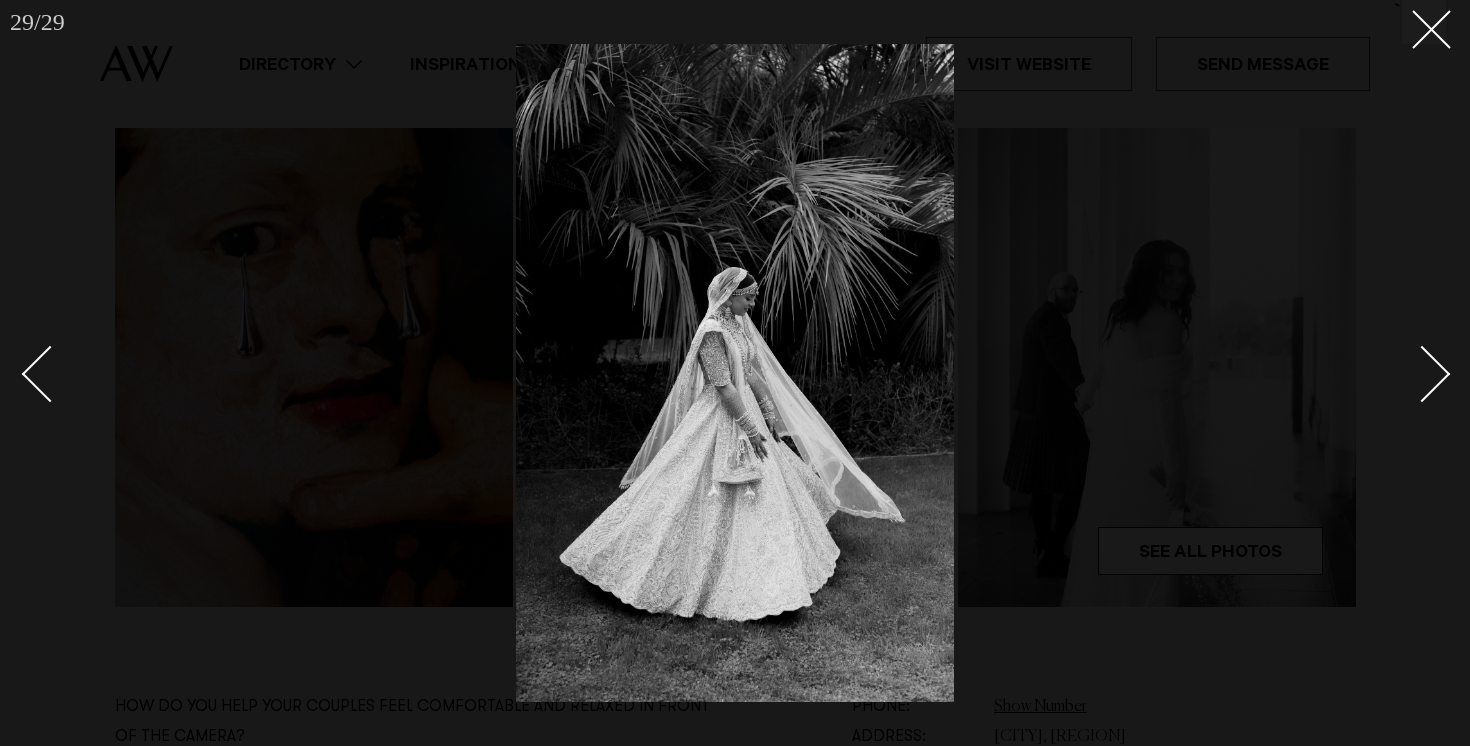 click at bounding box center [735, 373] 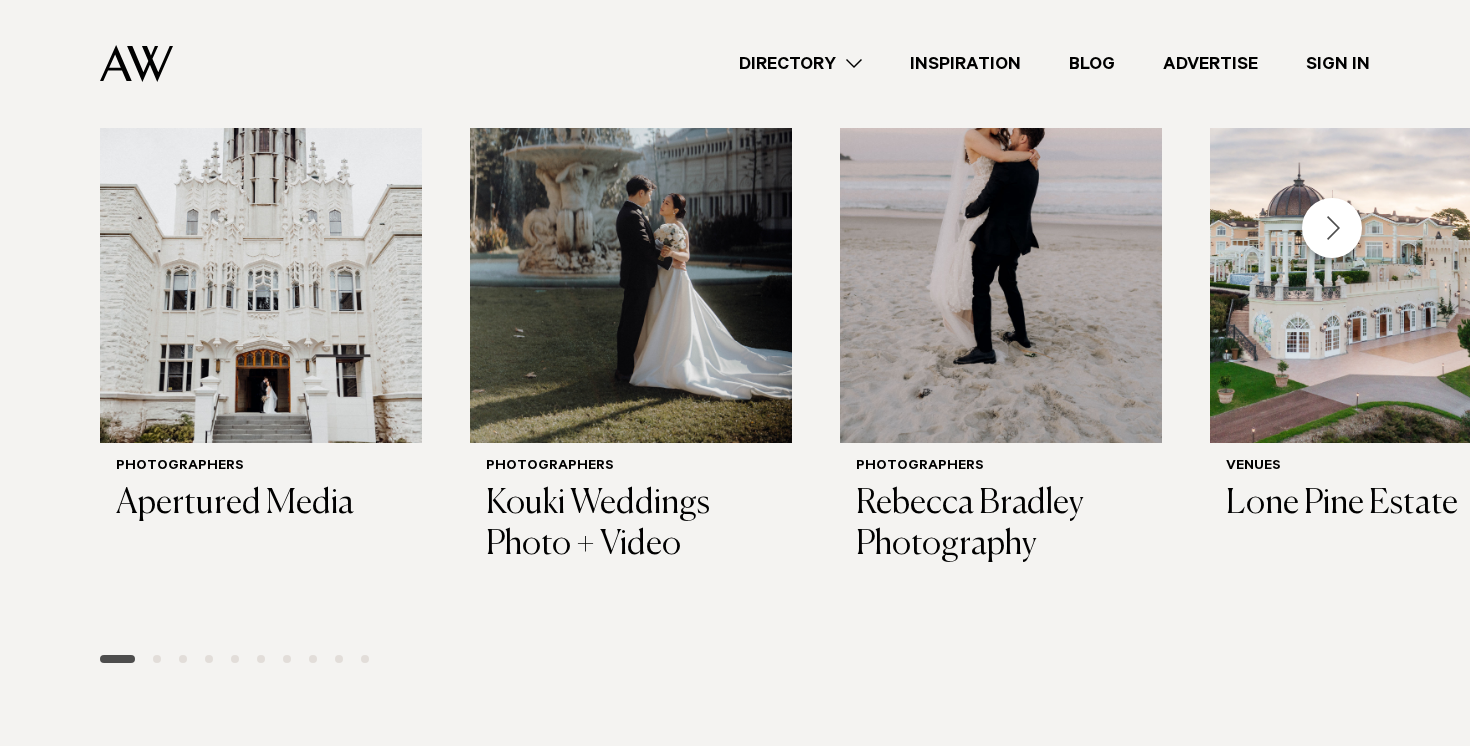 scroll, scrollTop: 705, scrollLeft: 0, axis: vertical 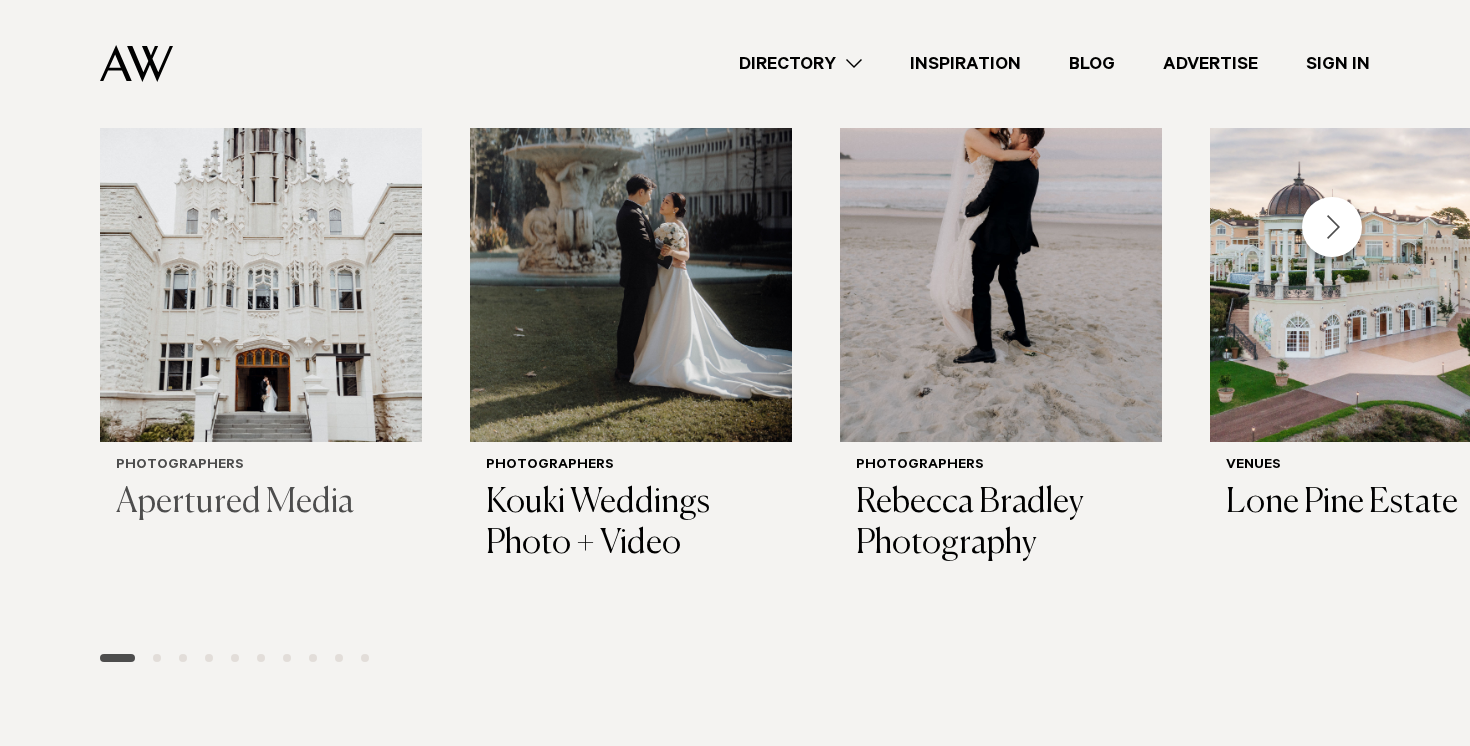 click on "Apertured Media" at bounding box center (261, 503) 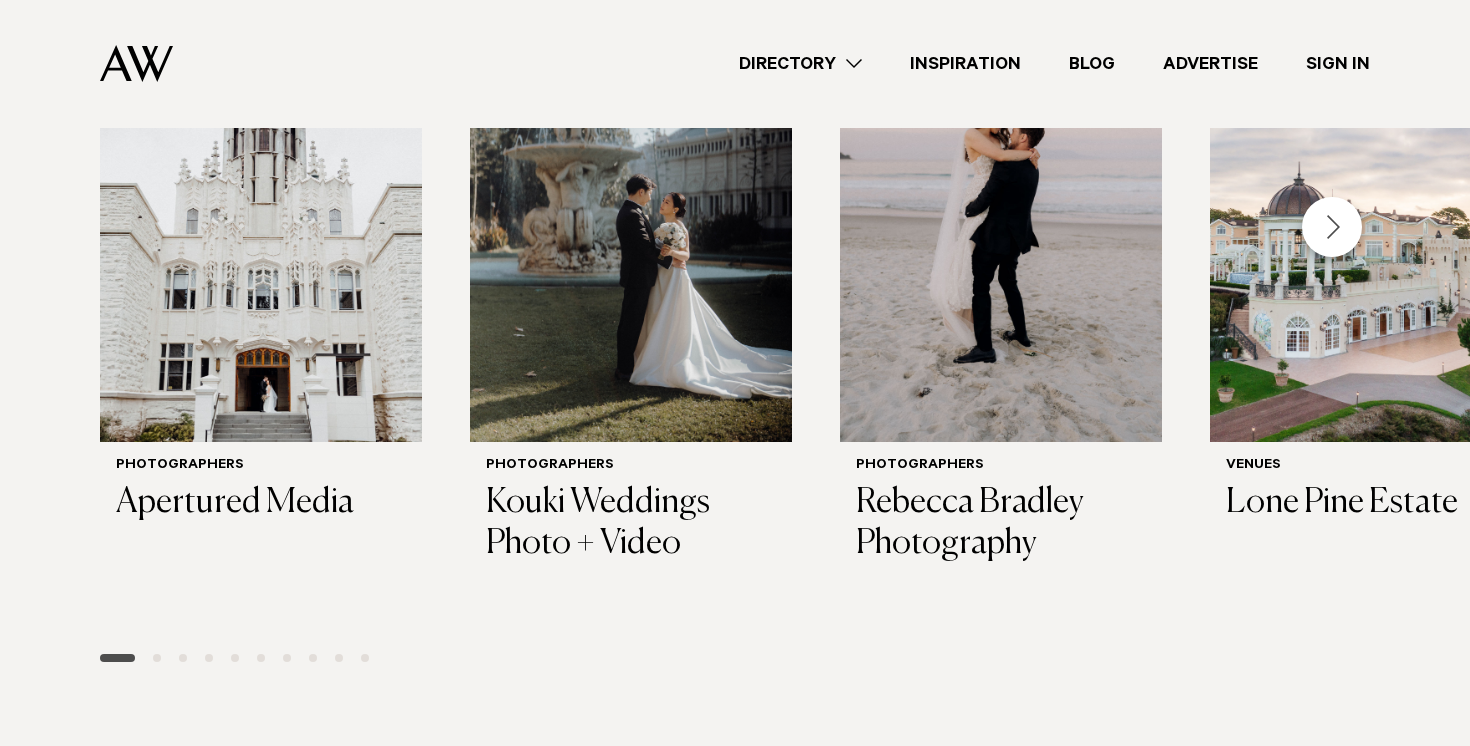click at bounding box center [1332, 227] 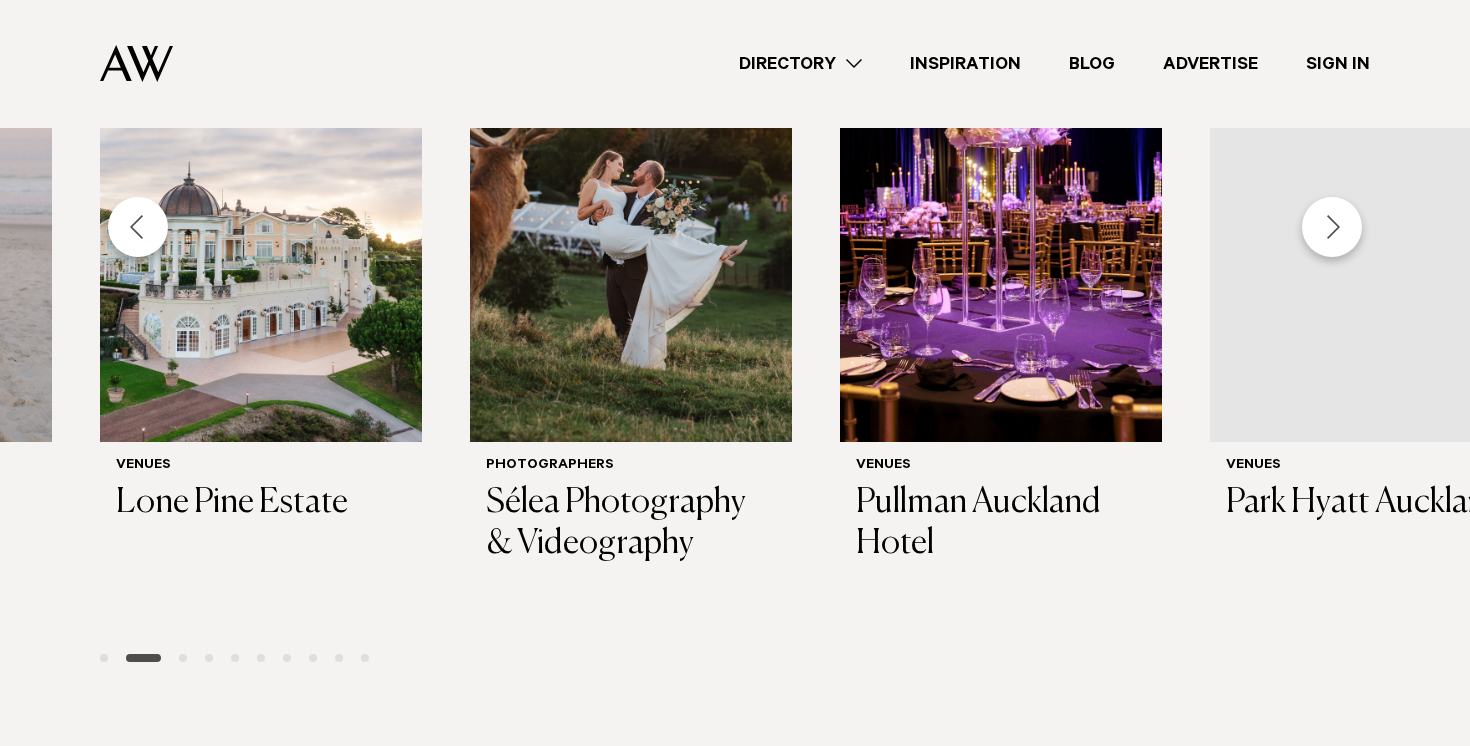 click at bounding box center (1332, 227) 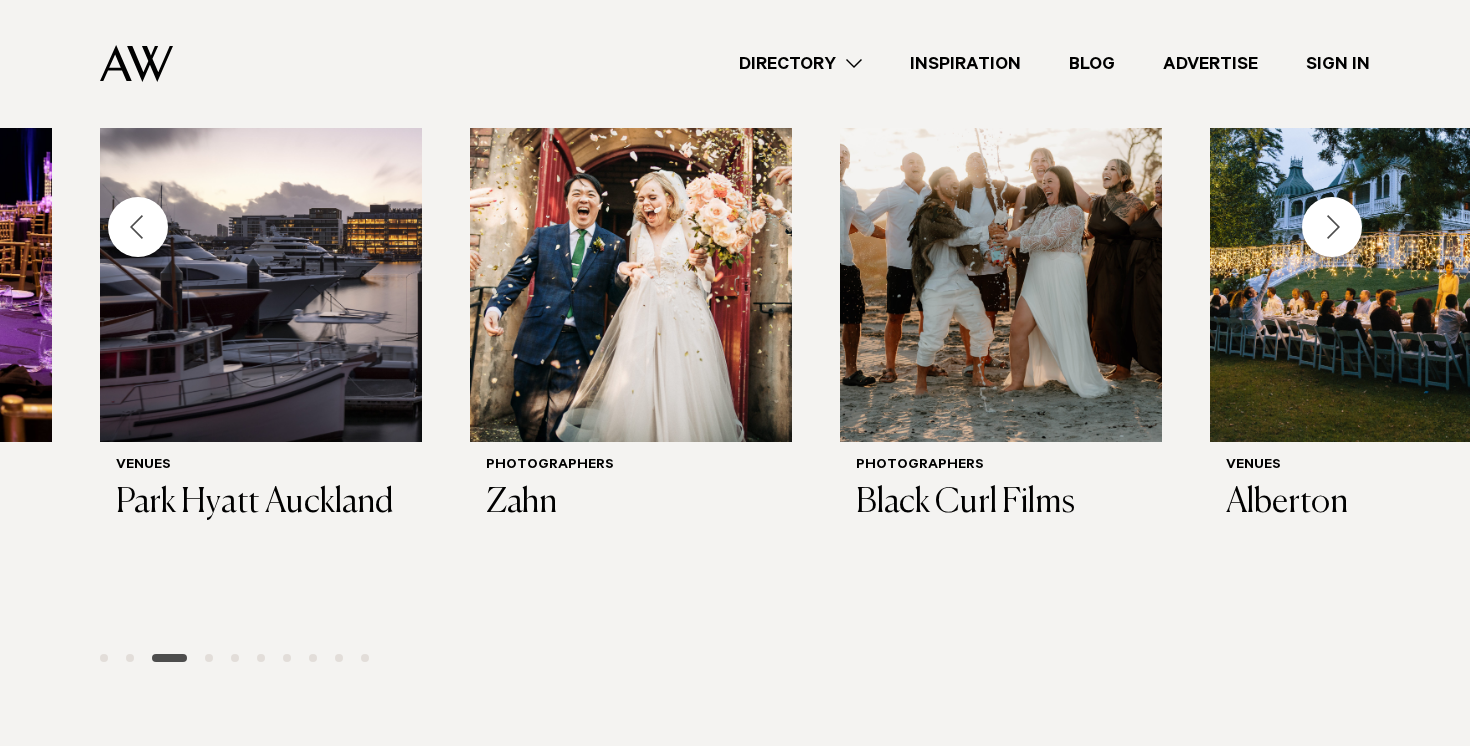 click at bounding box center [1332, 227] 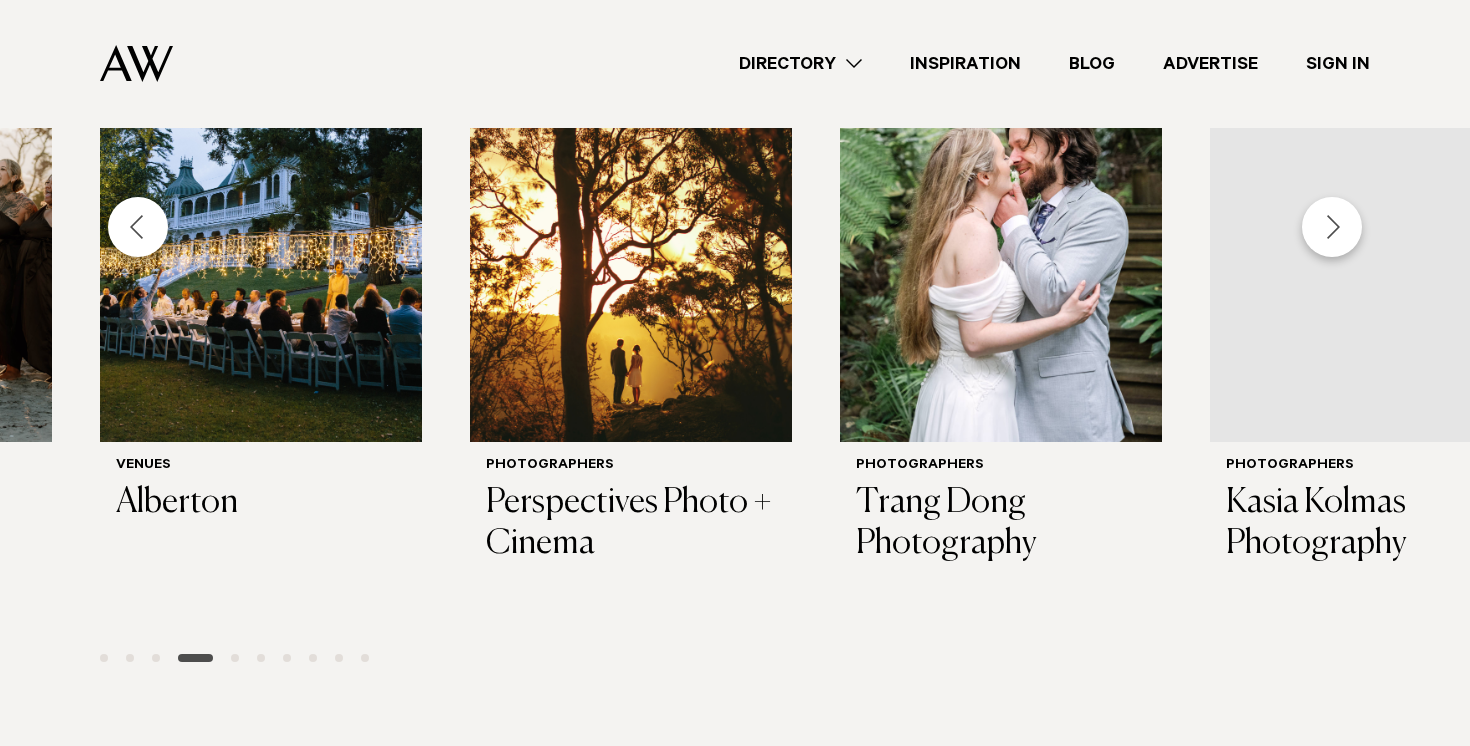 click at bounding box center (1332, 227) 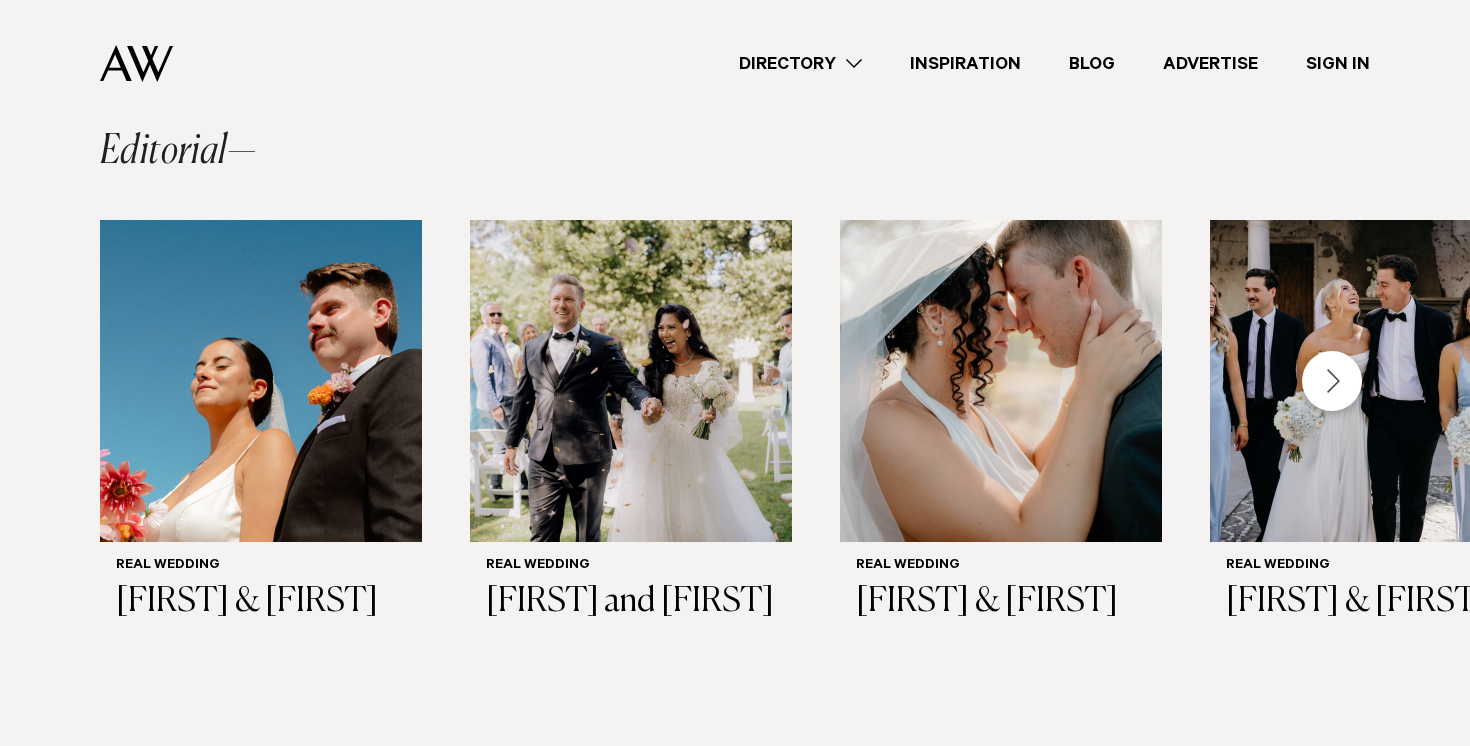 scroll, scrollTop: 1379, scrollLeft: 0, axis: vertical 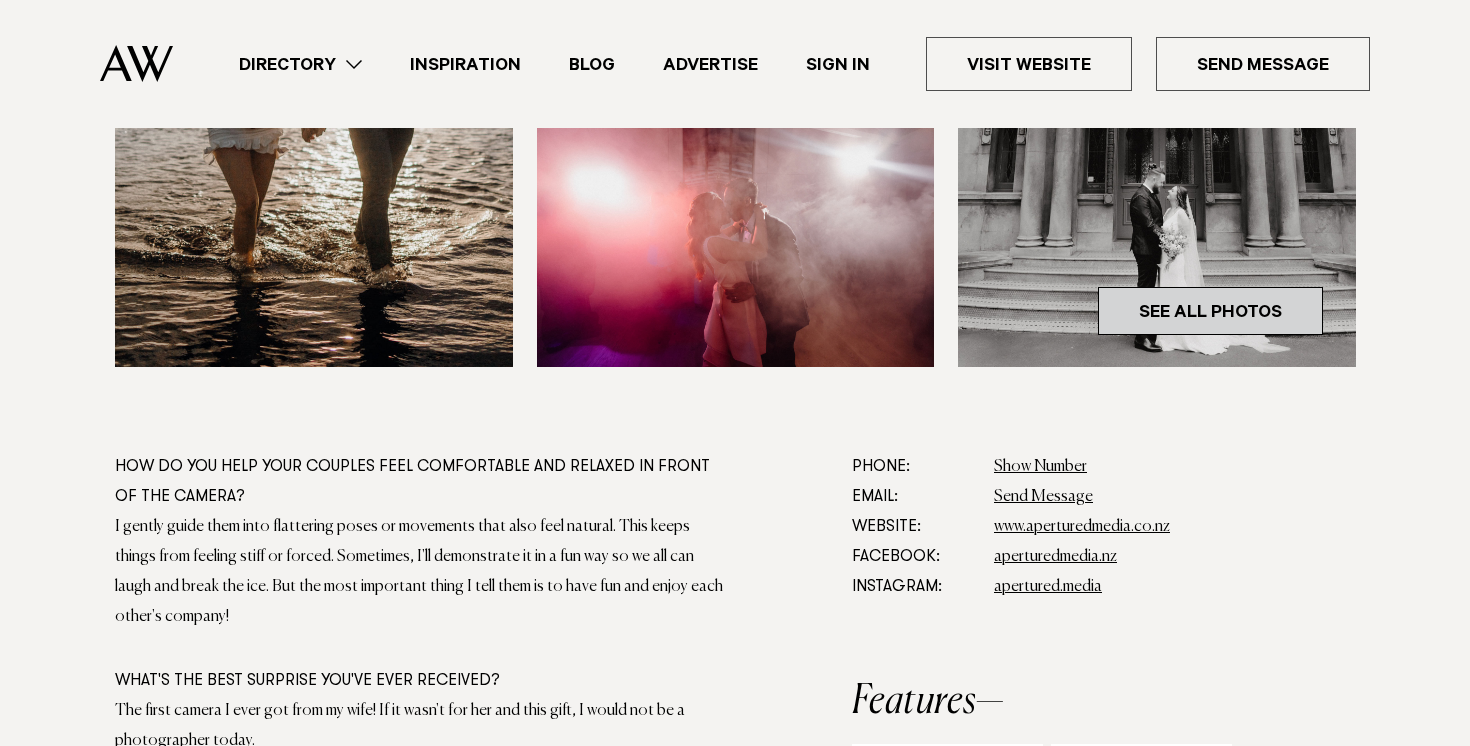 click on "See All Photos" at bounding box center [1210, 311] 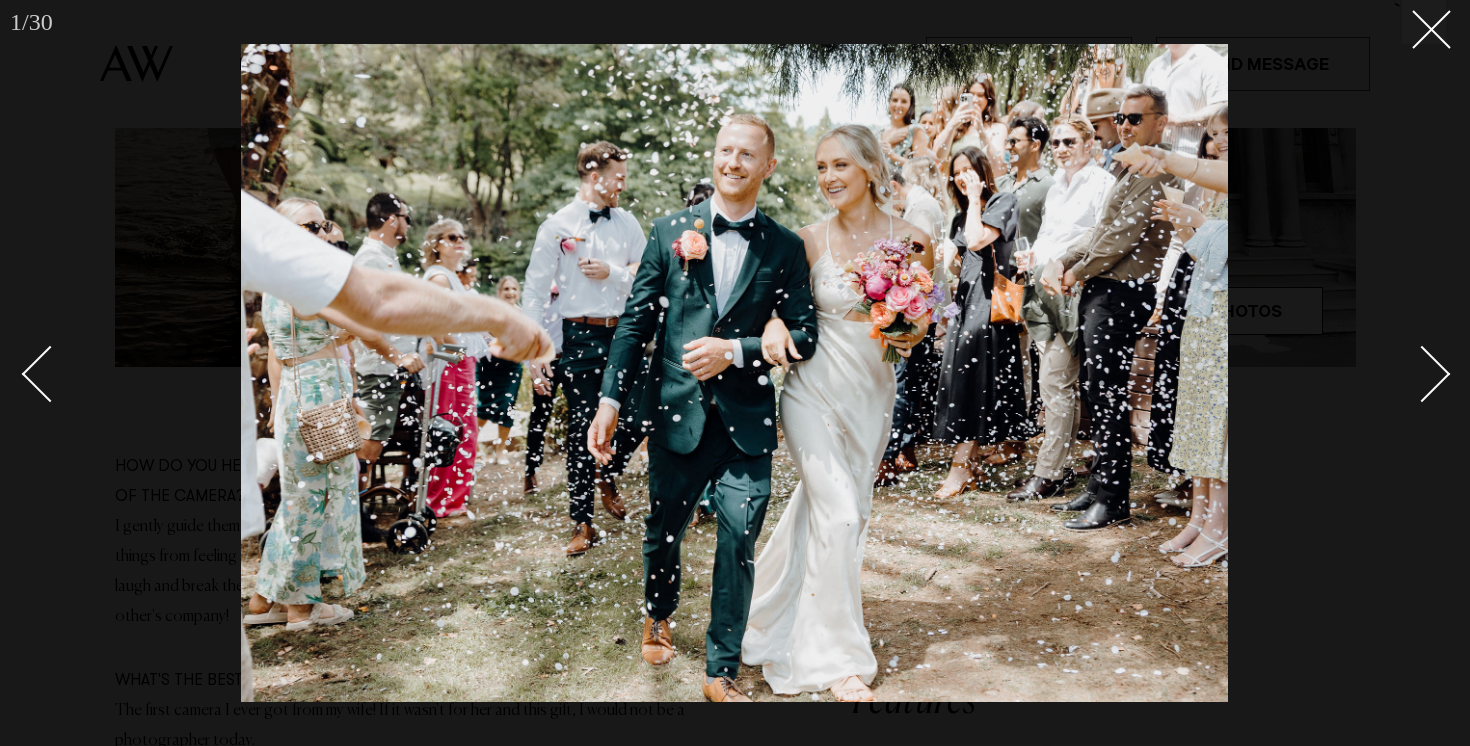 click at bounding box center (1422, 374) 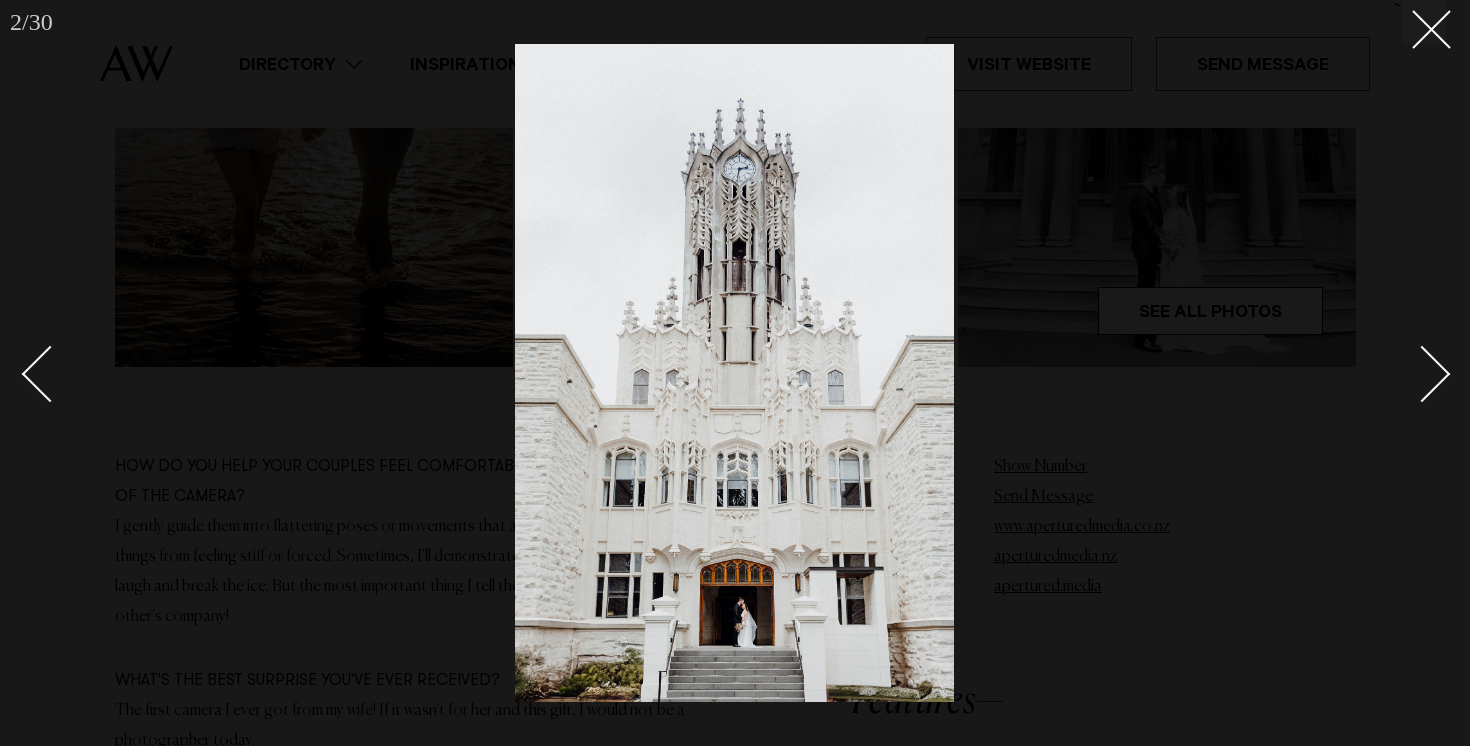 click at bounding box center [1422, 374] 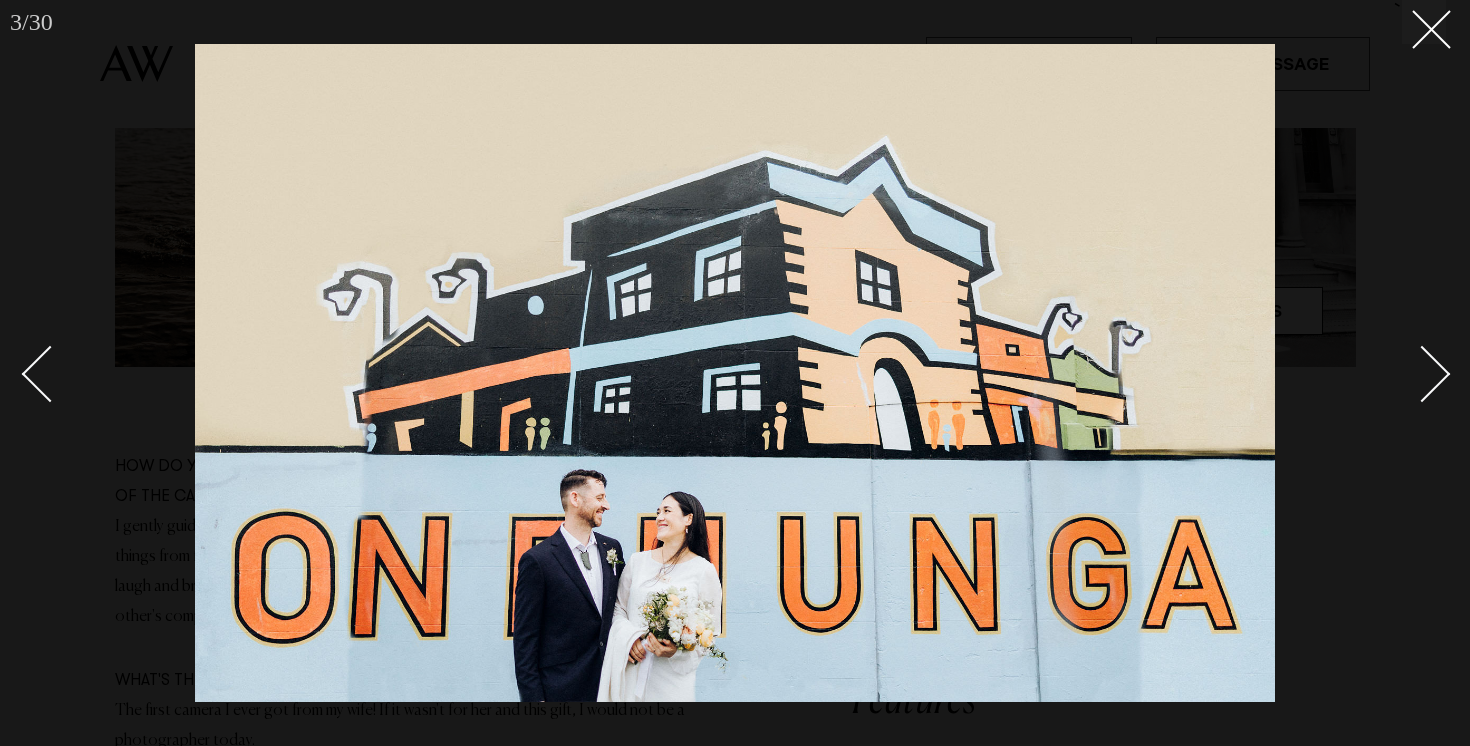 click at bounding box center [1422, 374] 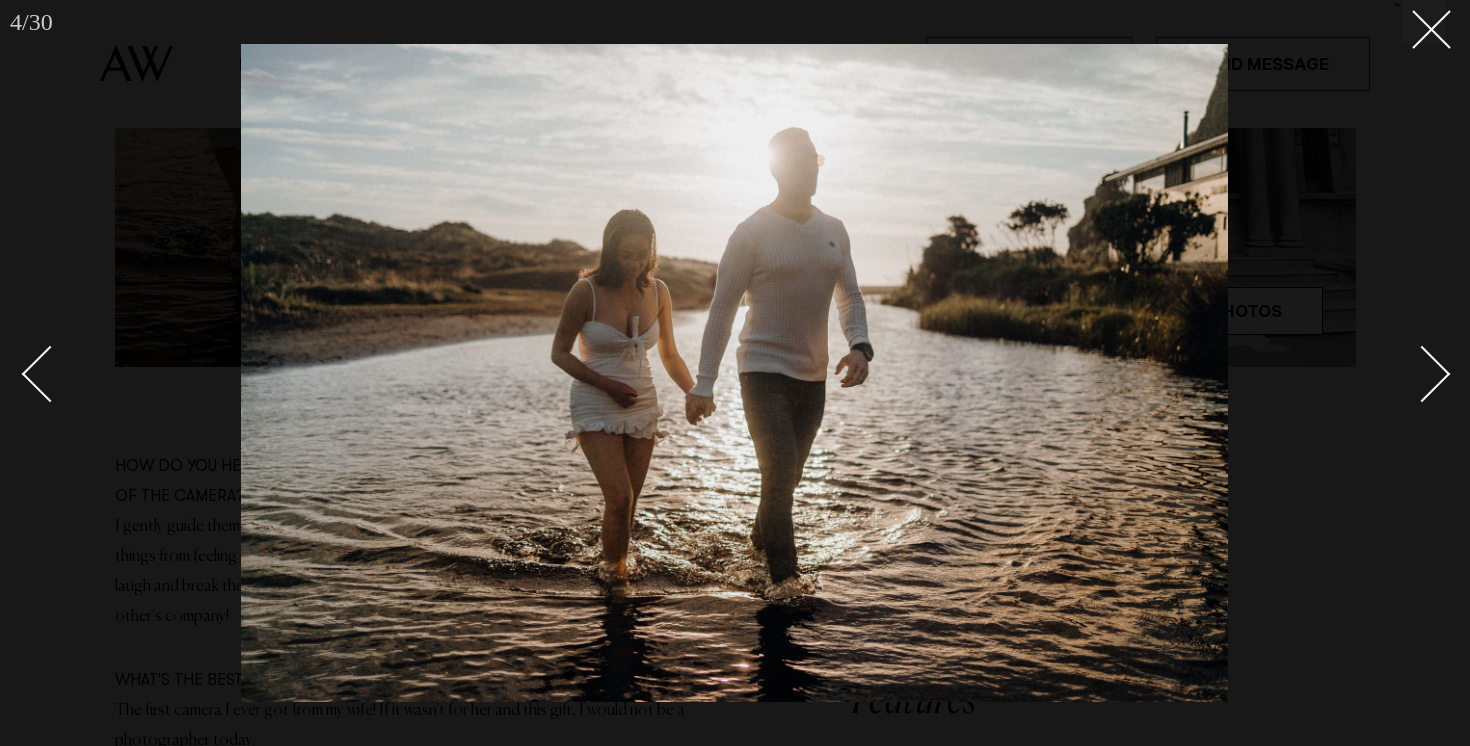 click at bounding box center [1422, 374] 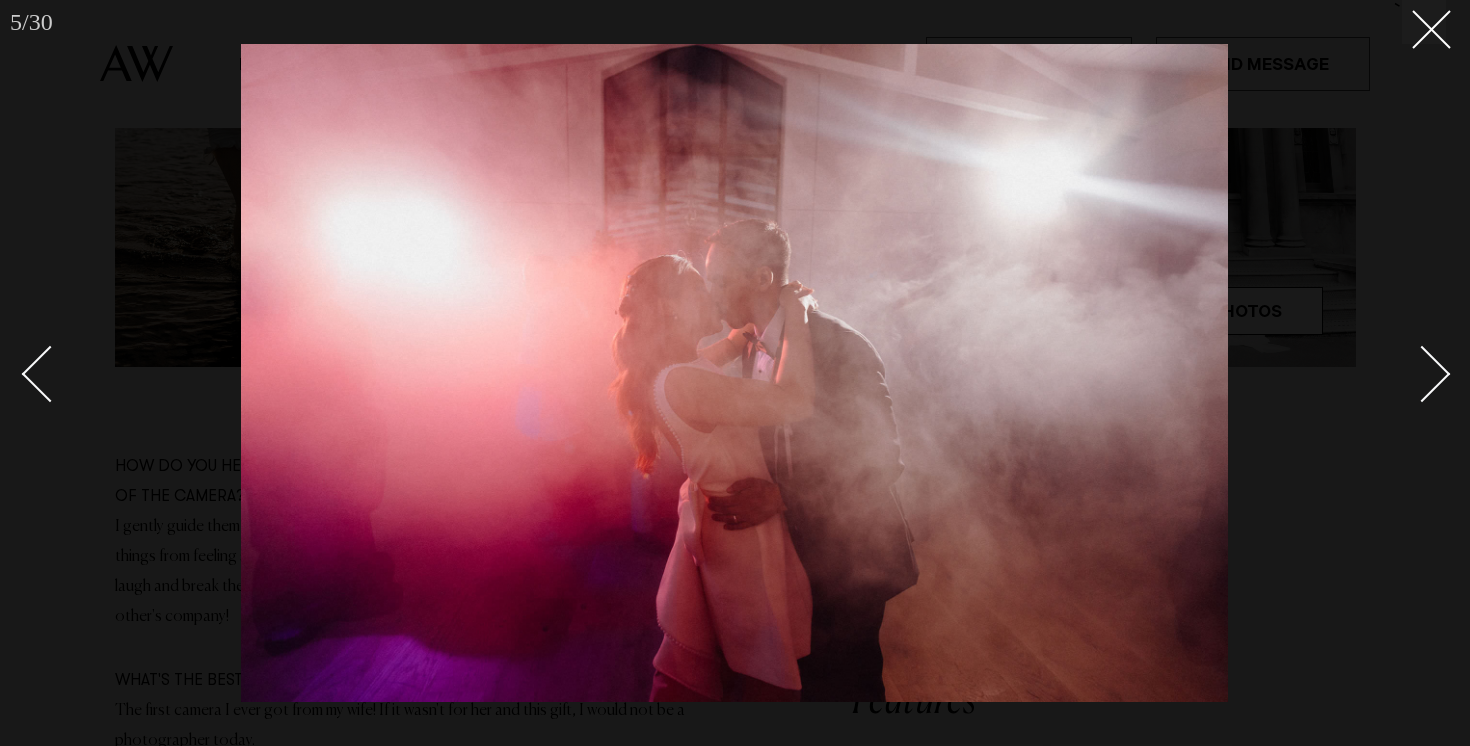 click at bounding box center (1422, 374) 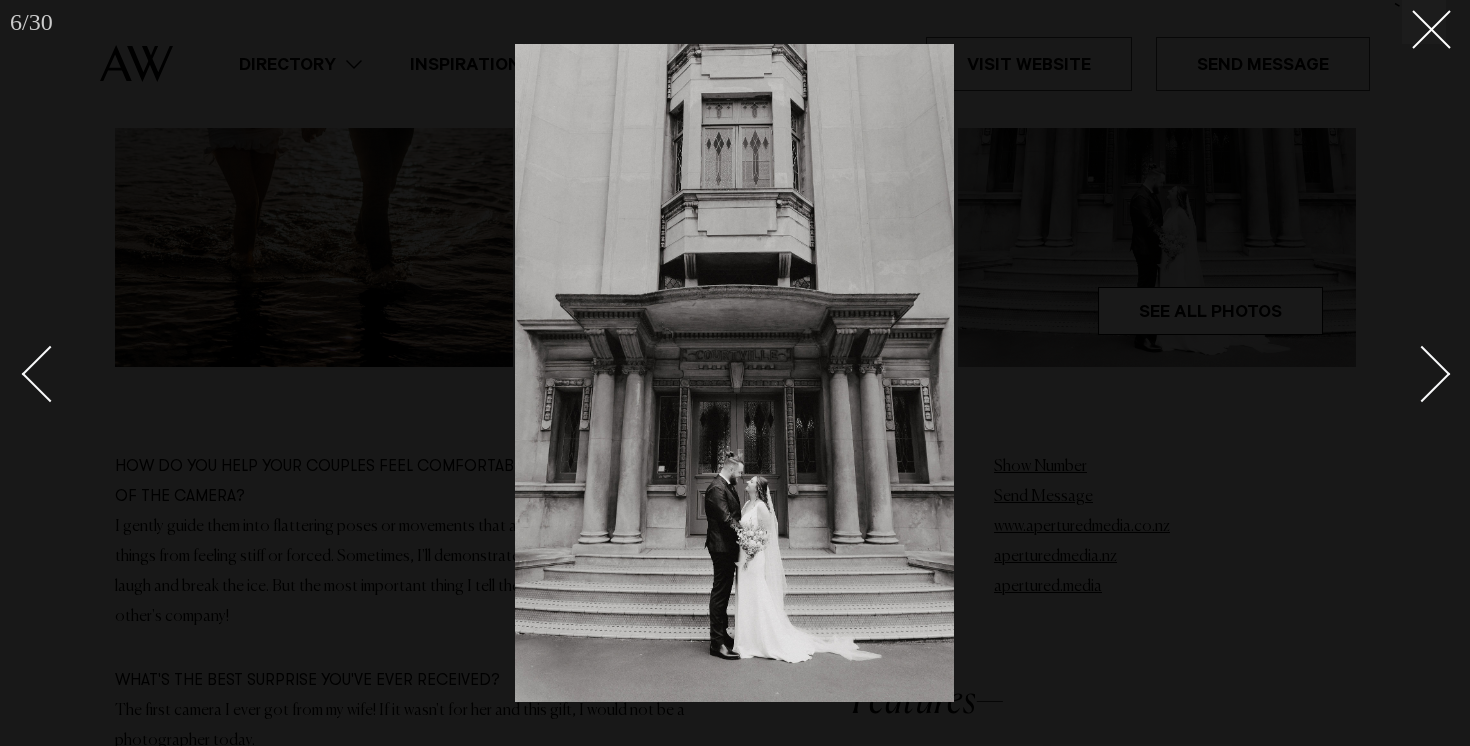 click at bounding box center [1422, 374] 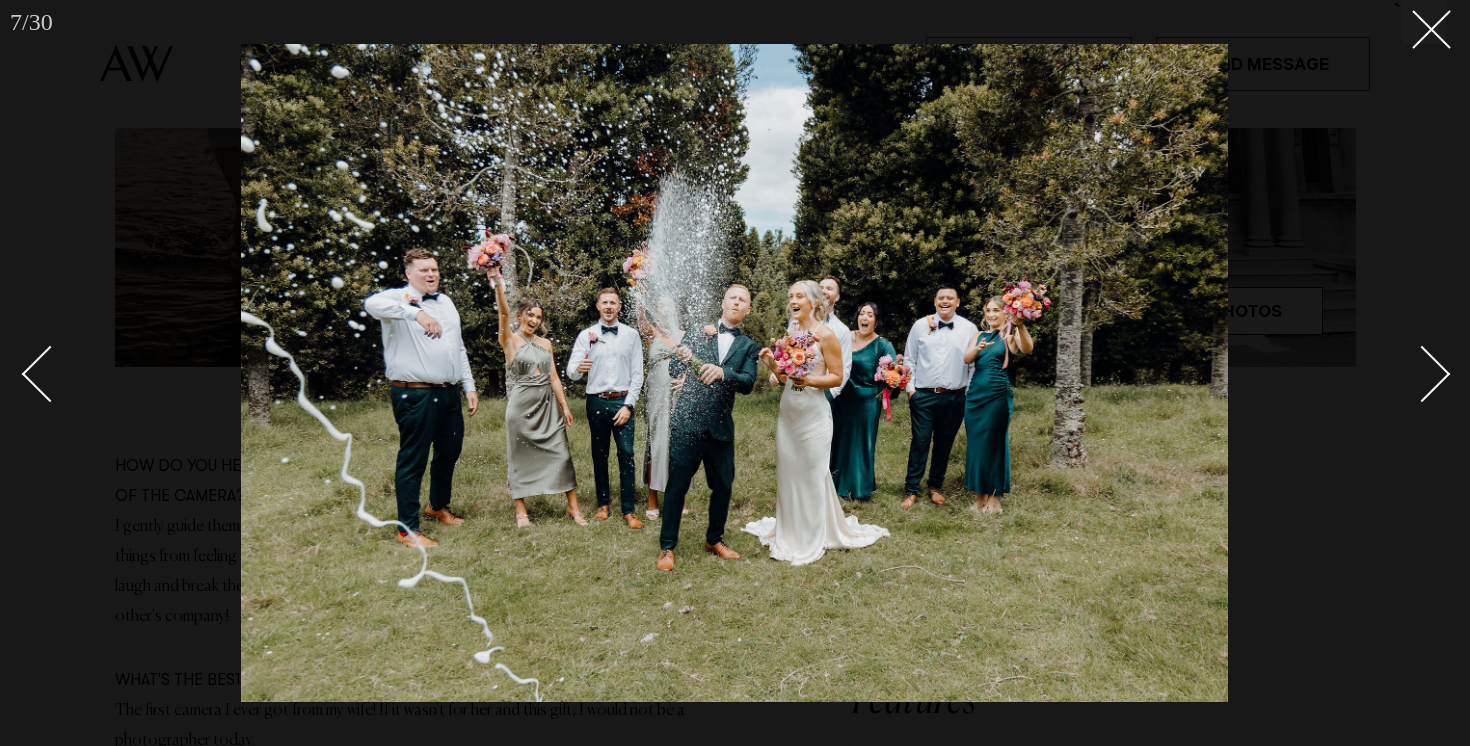 click at bounding box center (1422, 374) 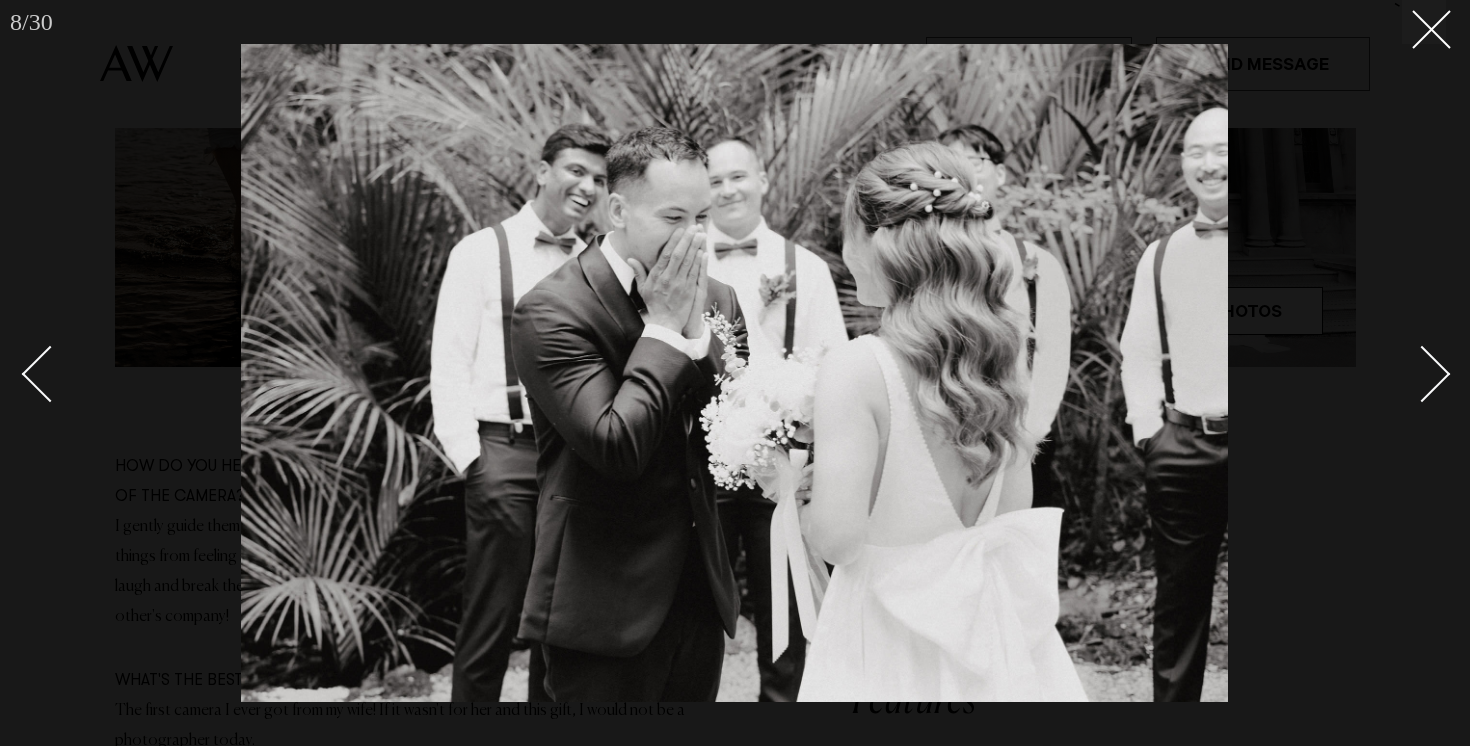 click at bounding box center (1422, 374) 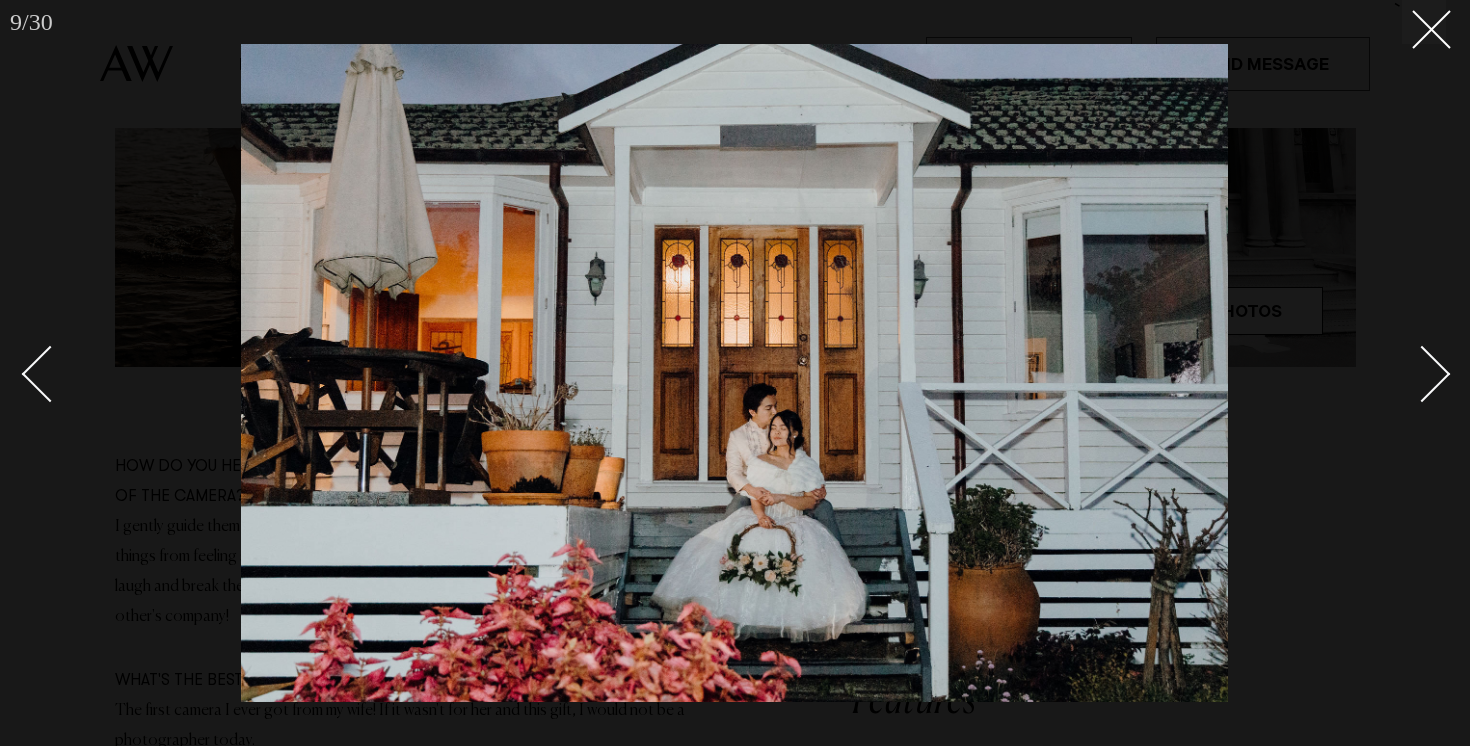 click at bounding box center (735, 373) 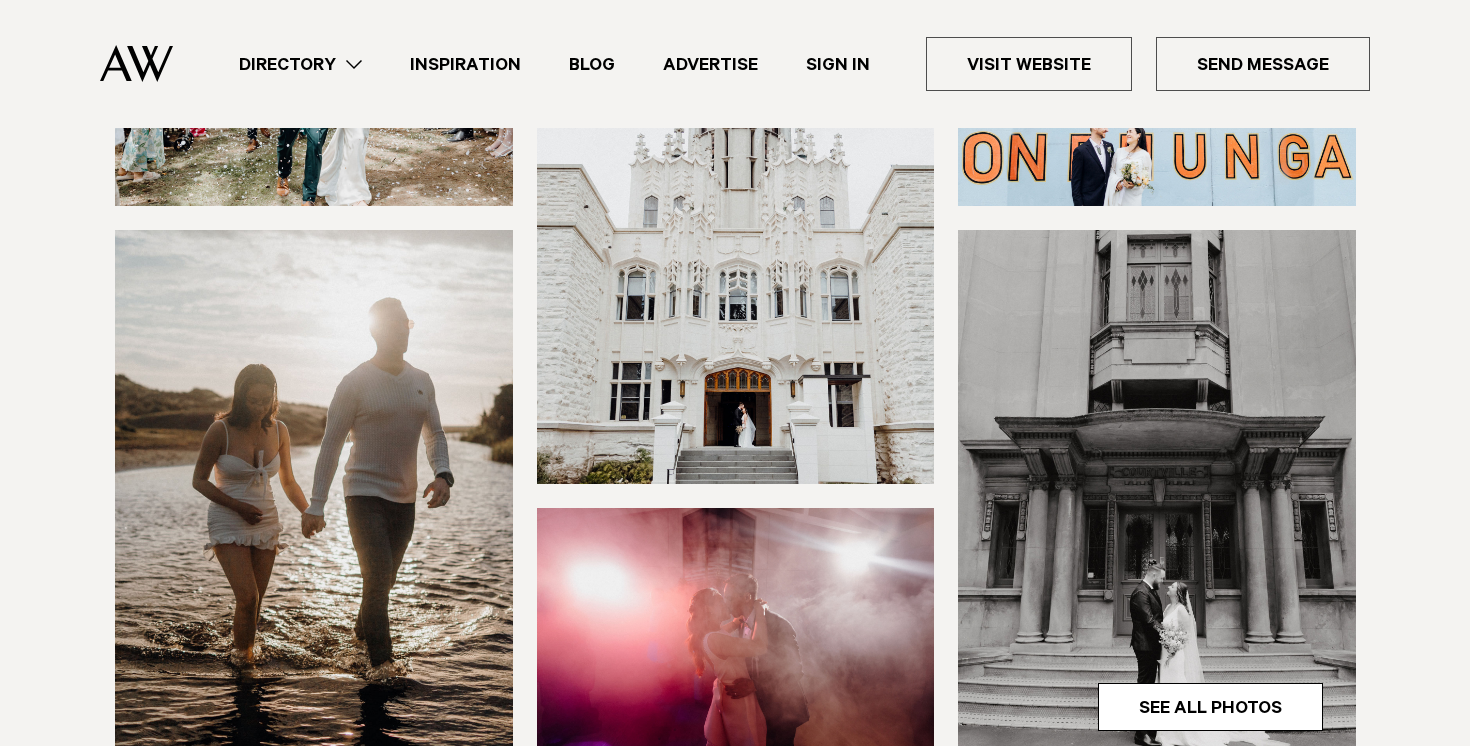 scroll, scrollTop: 542, scrollLeft: 0, axis: vertical 